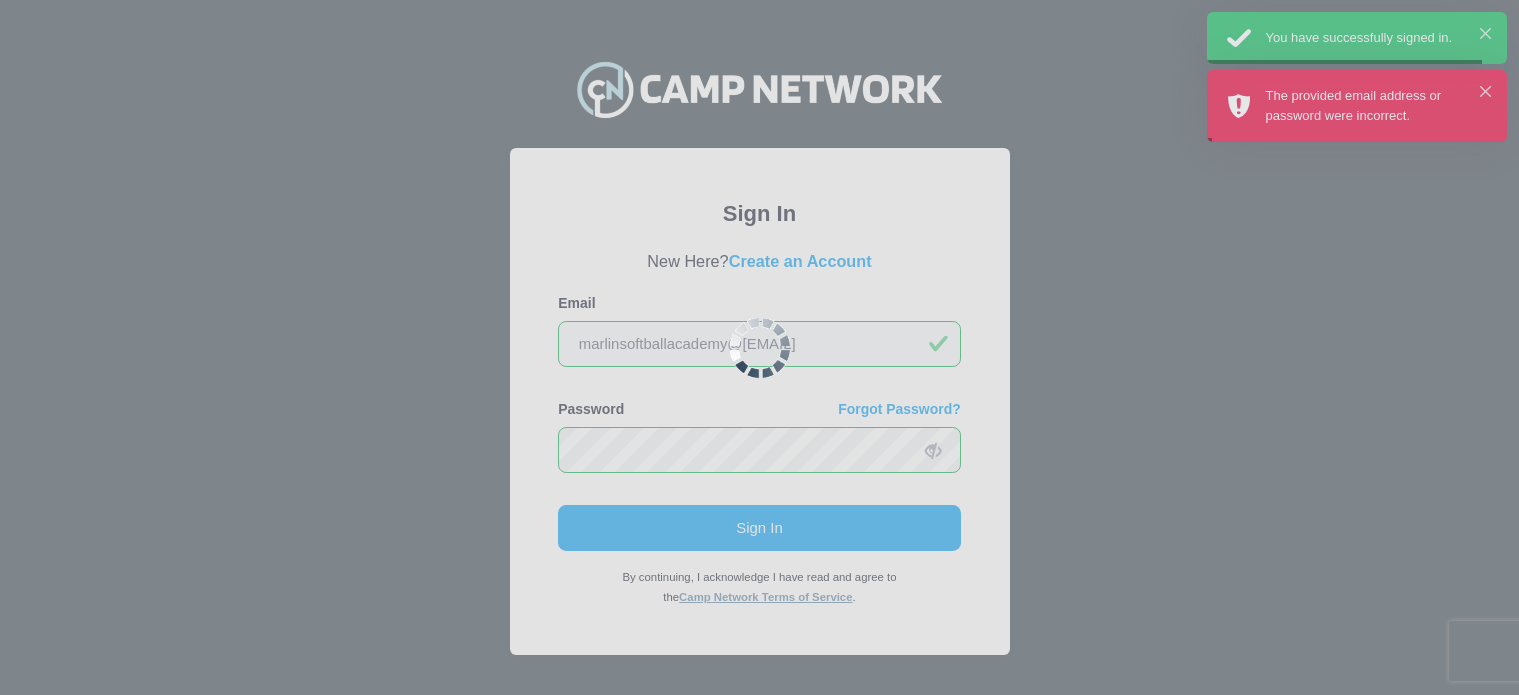 scroll, scrollTop: 0, scrollLeft: 0, axis: both 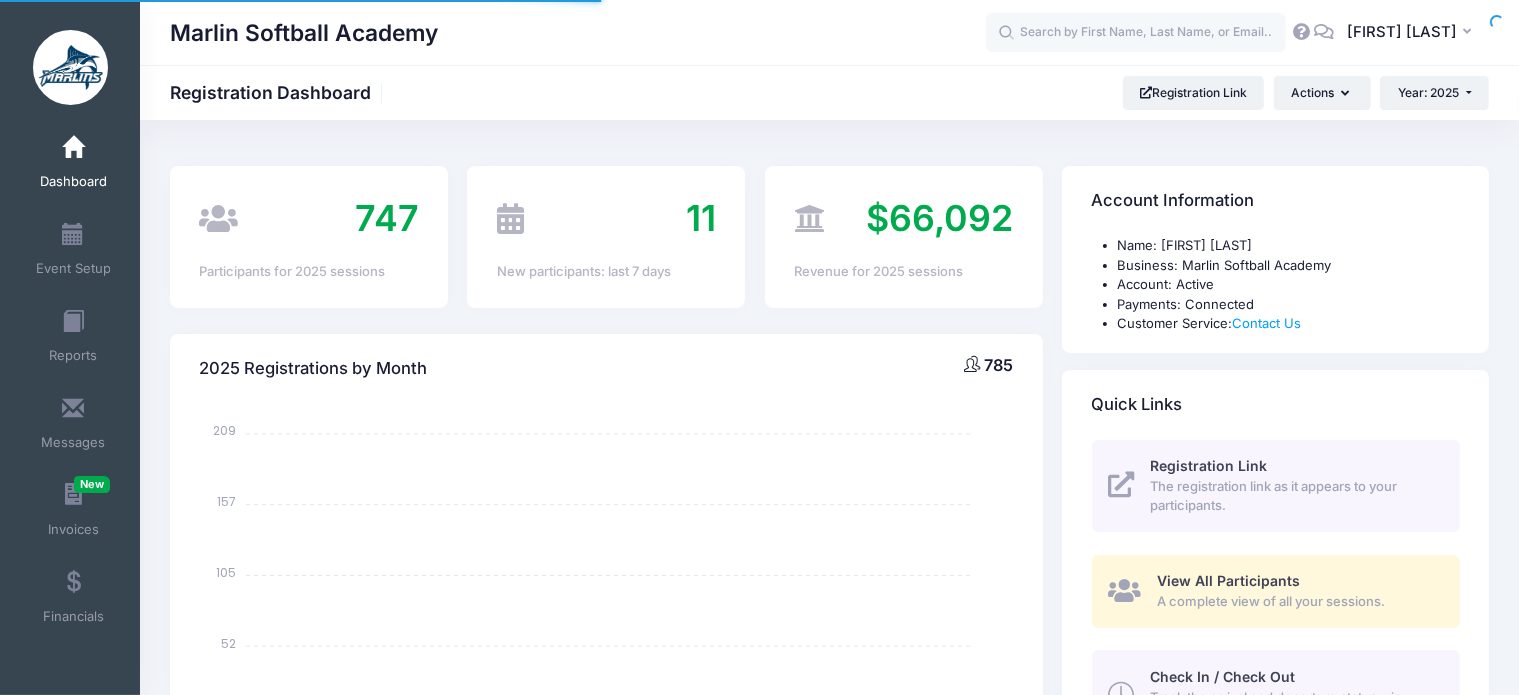 select 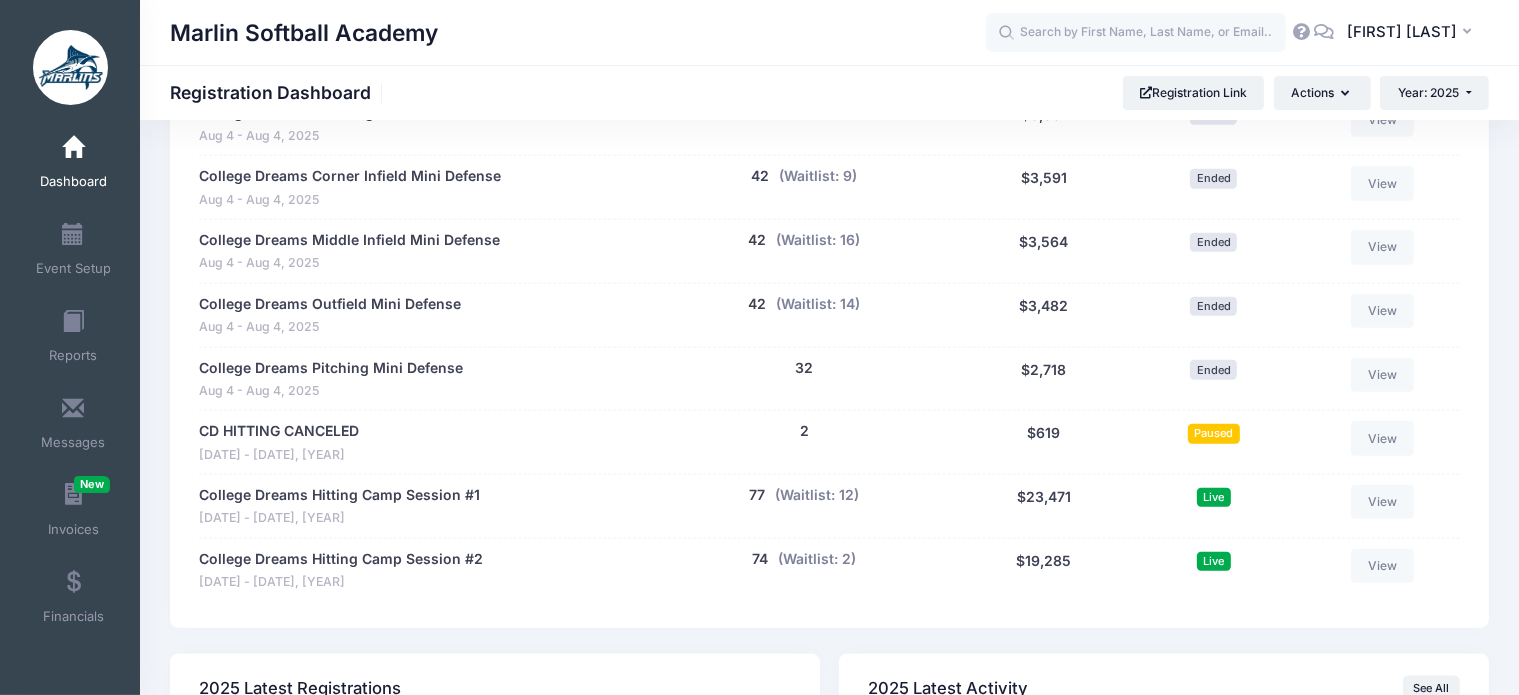 scroll, scrollTop: 2300, scrollLeft: 0, axis: vertical 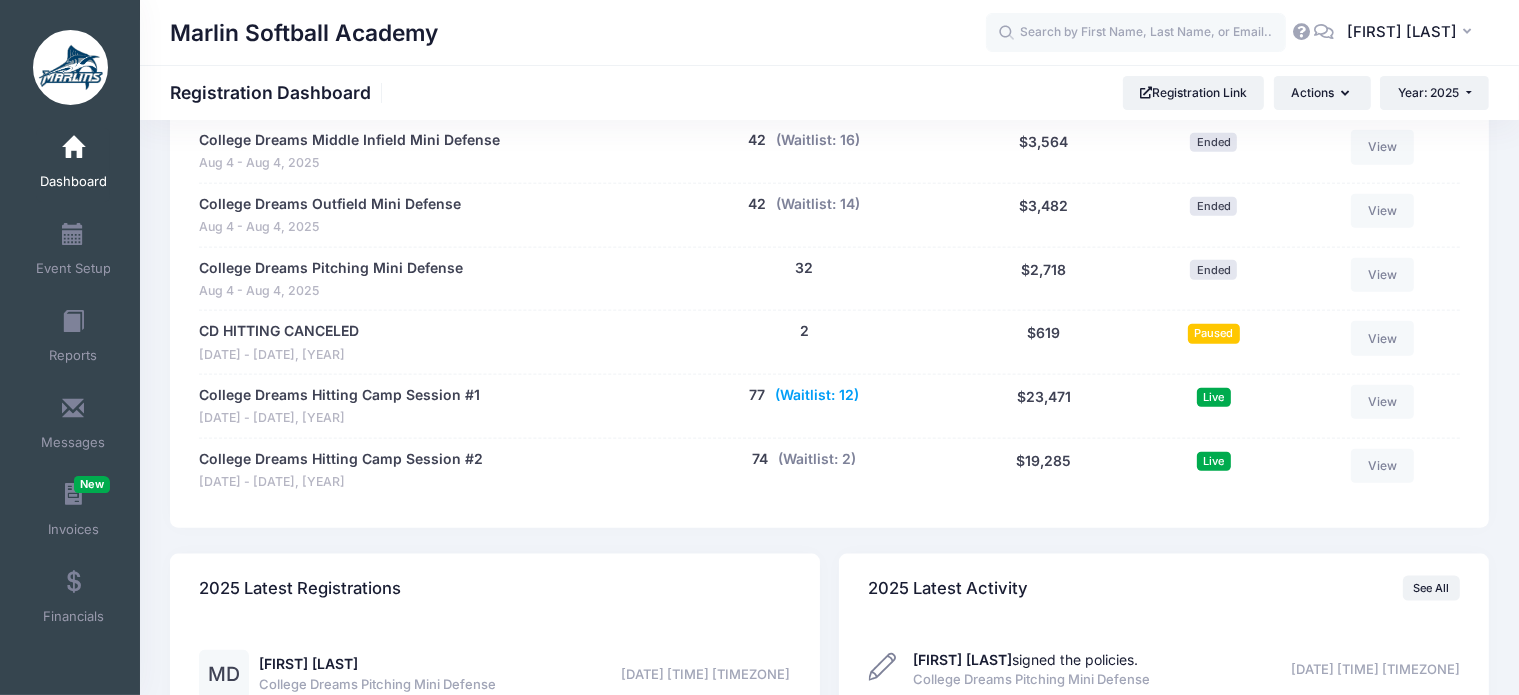 click on "(Waitlist: 12)" at bounding box center [817, 395] 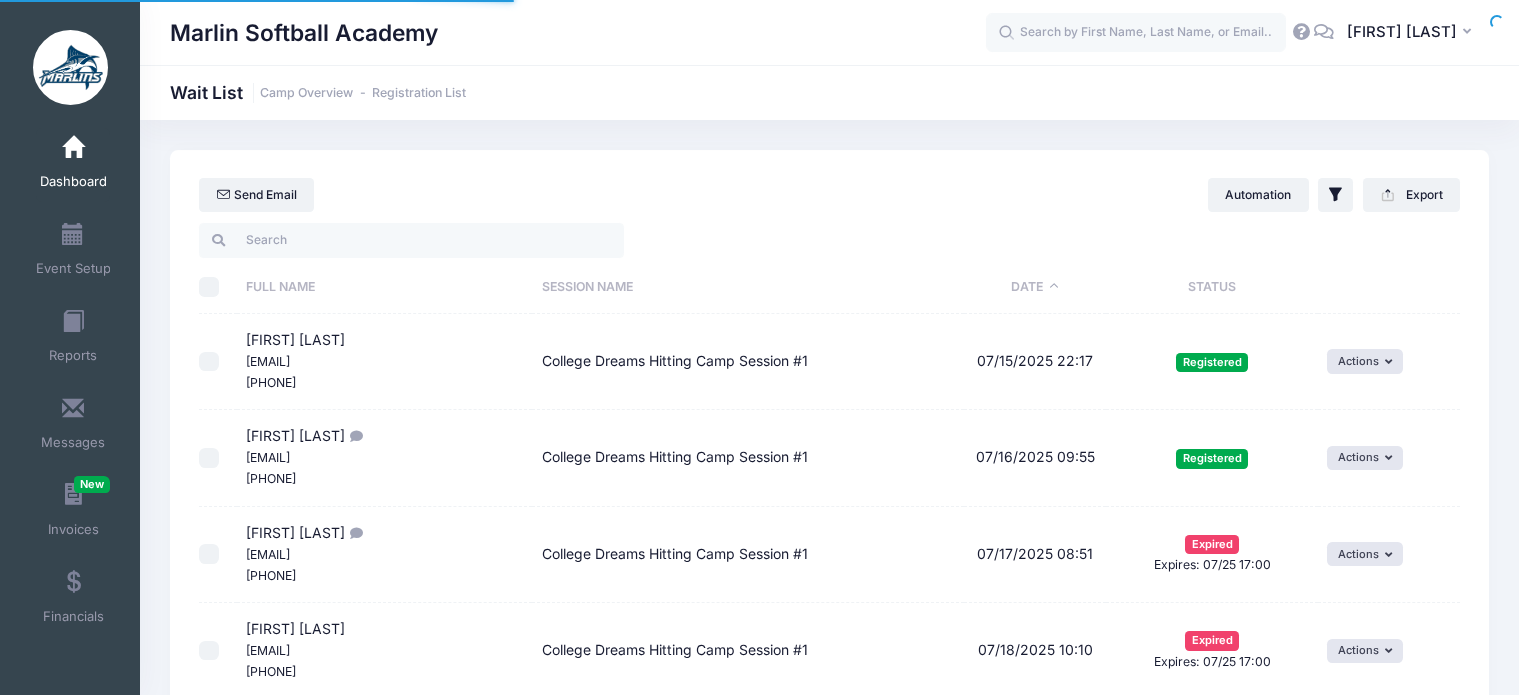 select on "50" 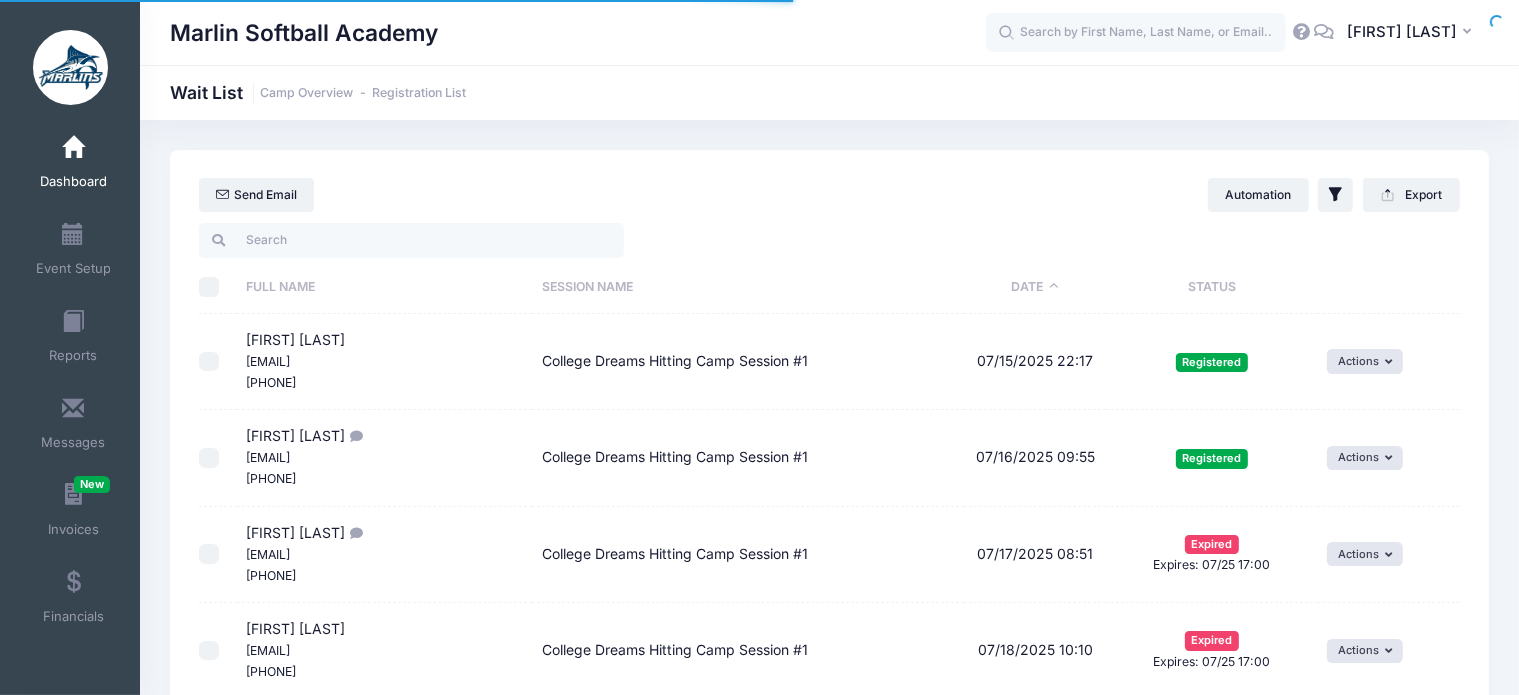 scroll, scrollTop: 0, scrollLeft: 0, axis: both 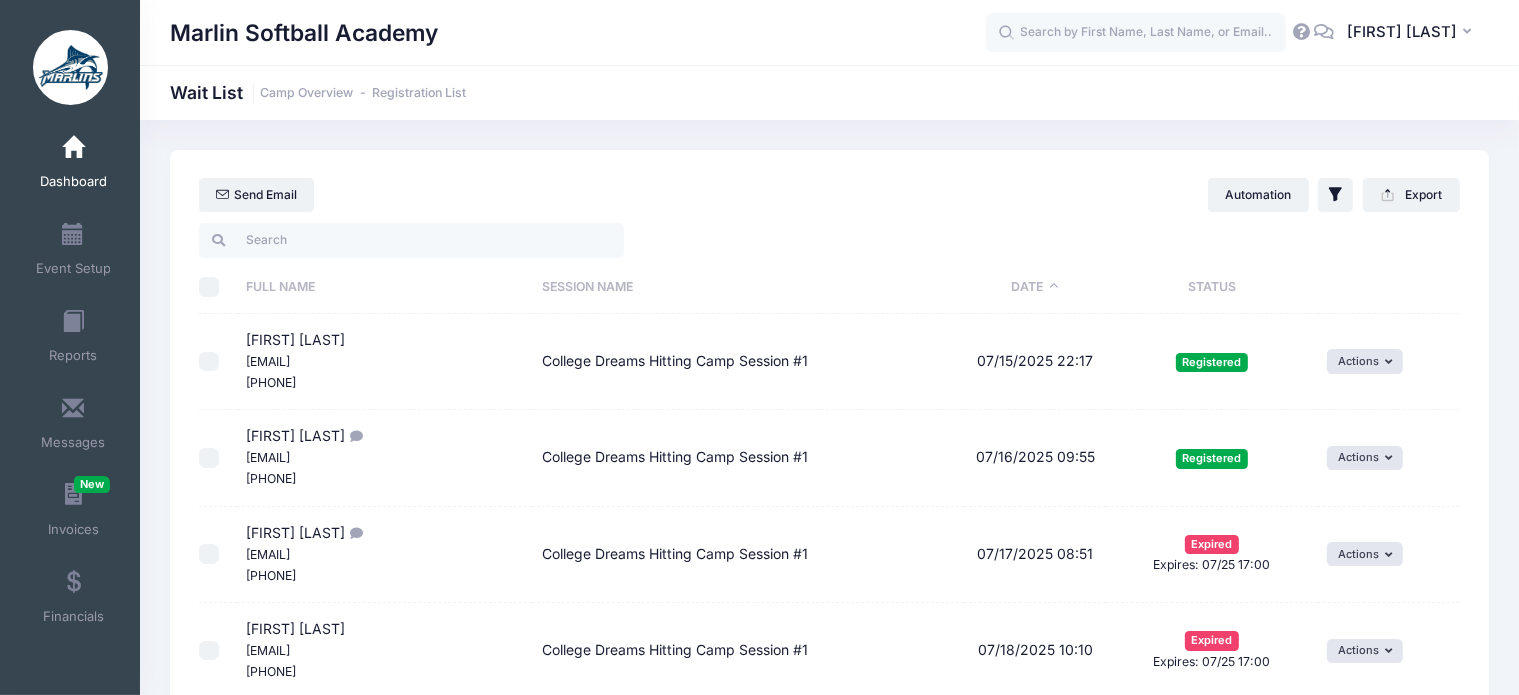 click on "Dashboard" at bounding box center [73, 165] 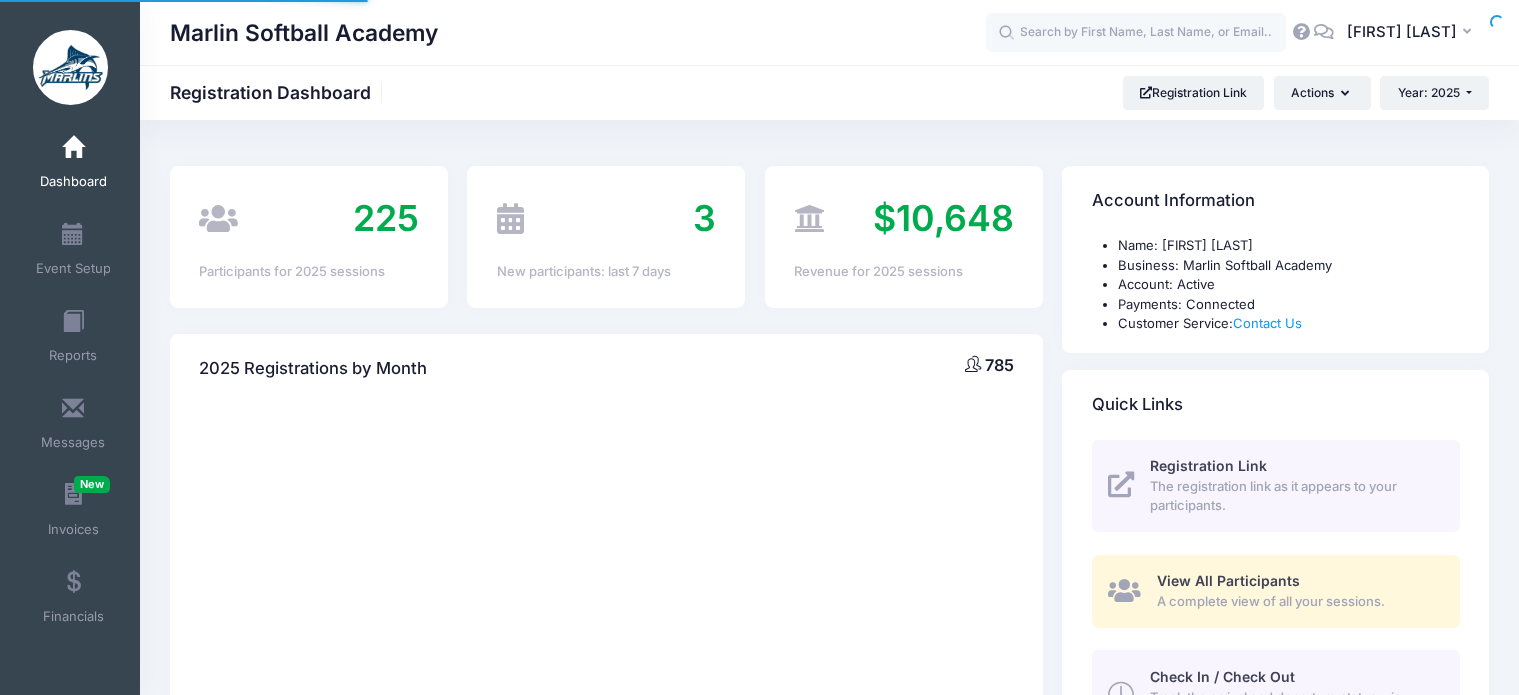 scroll, scrollTop: 0, scrollLeft: 0, axis: both 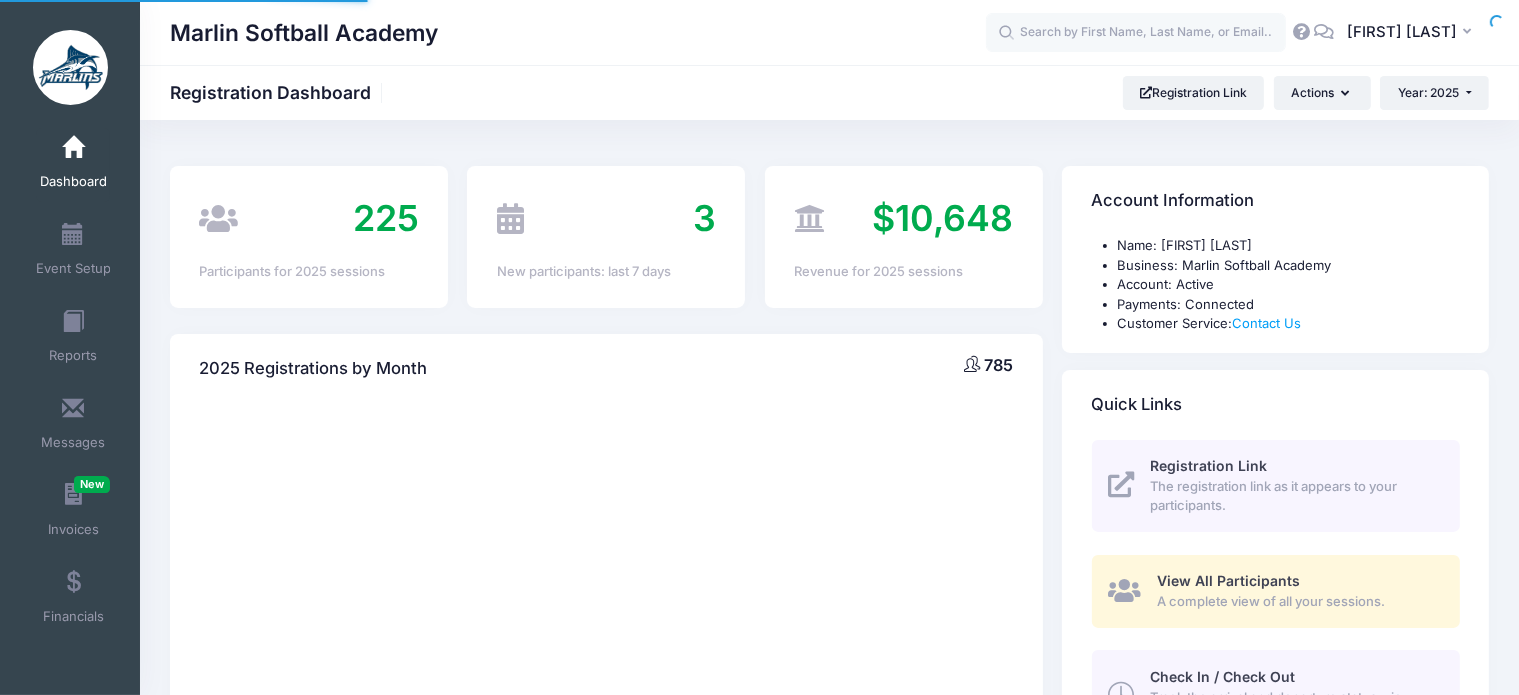 select 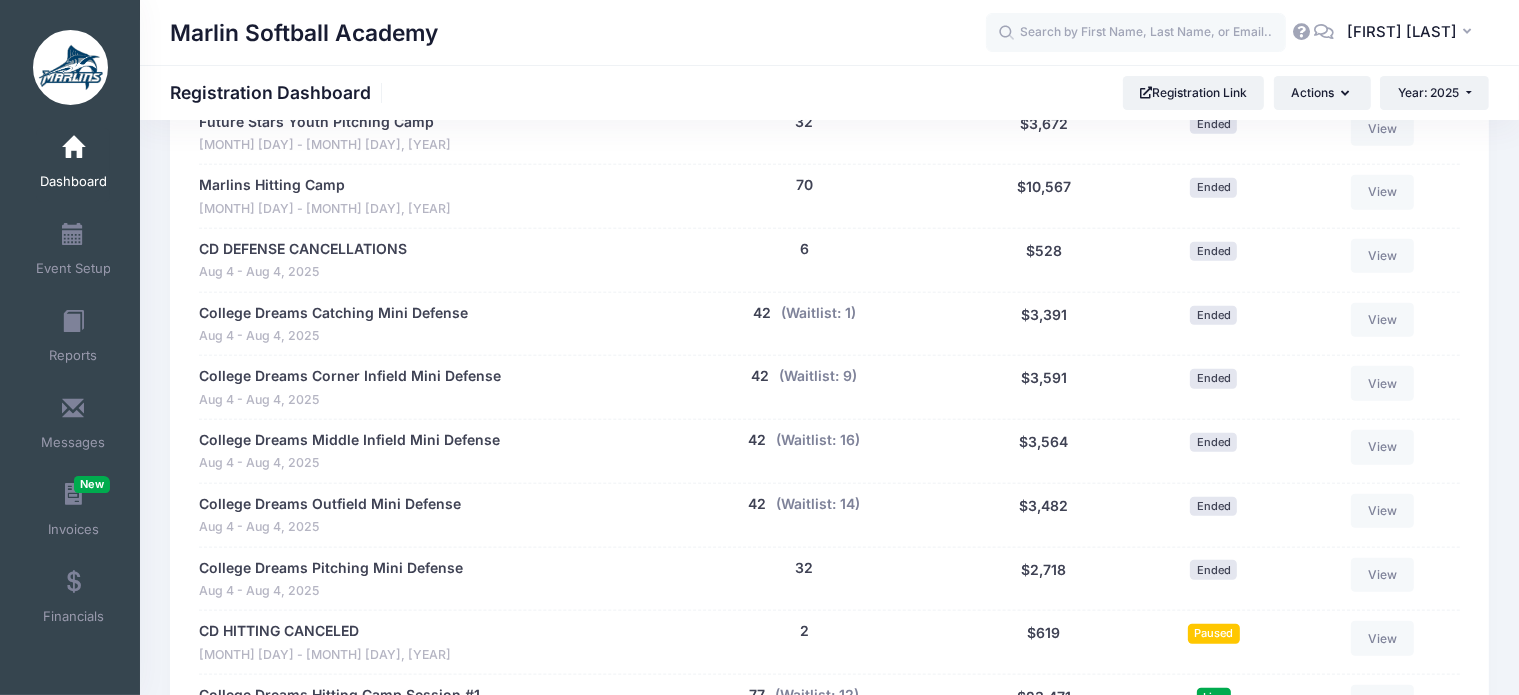 scroll, scrollTop: 2500, scrollLeft: 0, axis: vertical 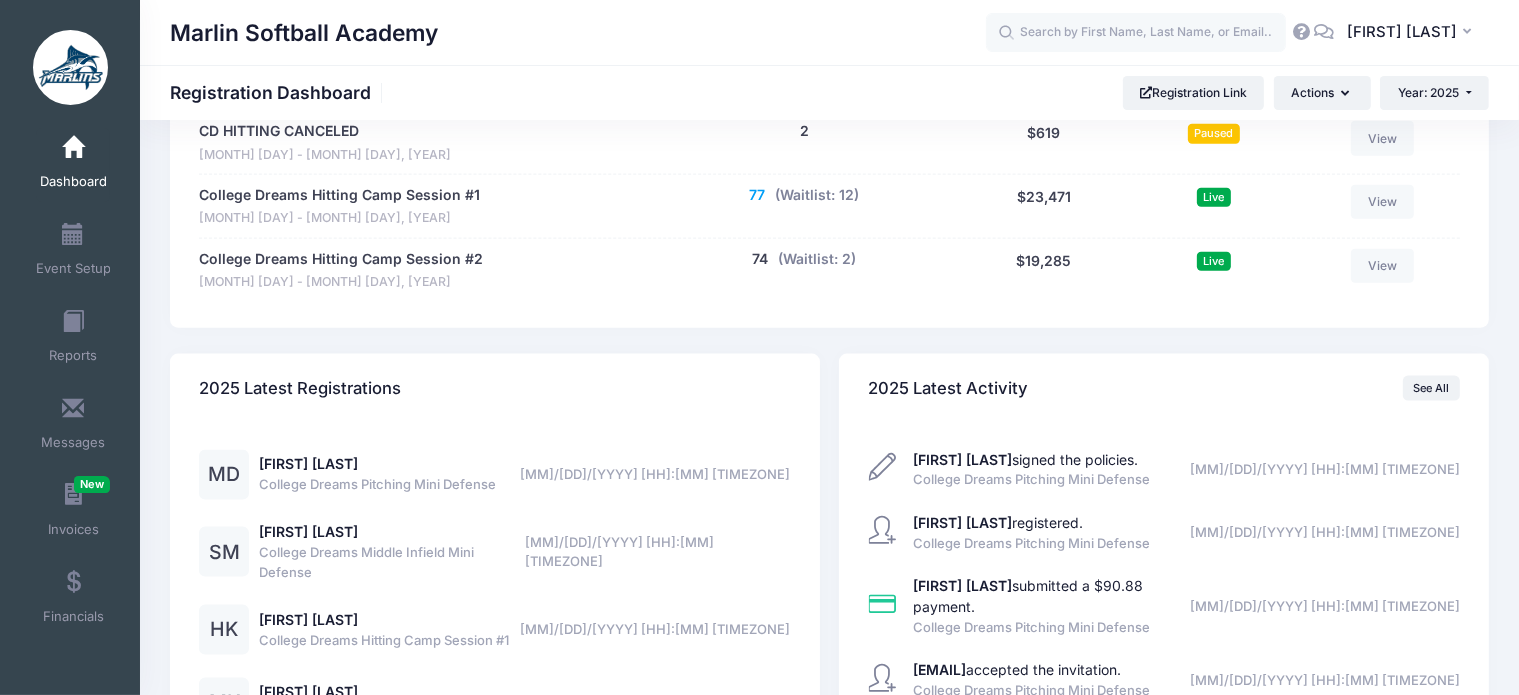 click on "77" at bounding box center [757, 195] 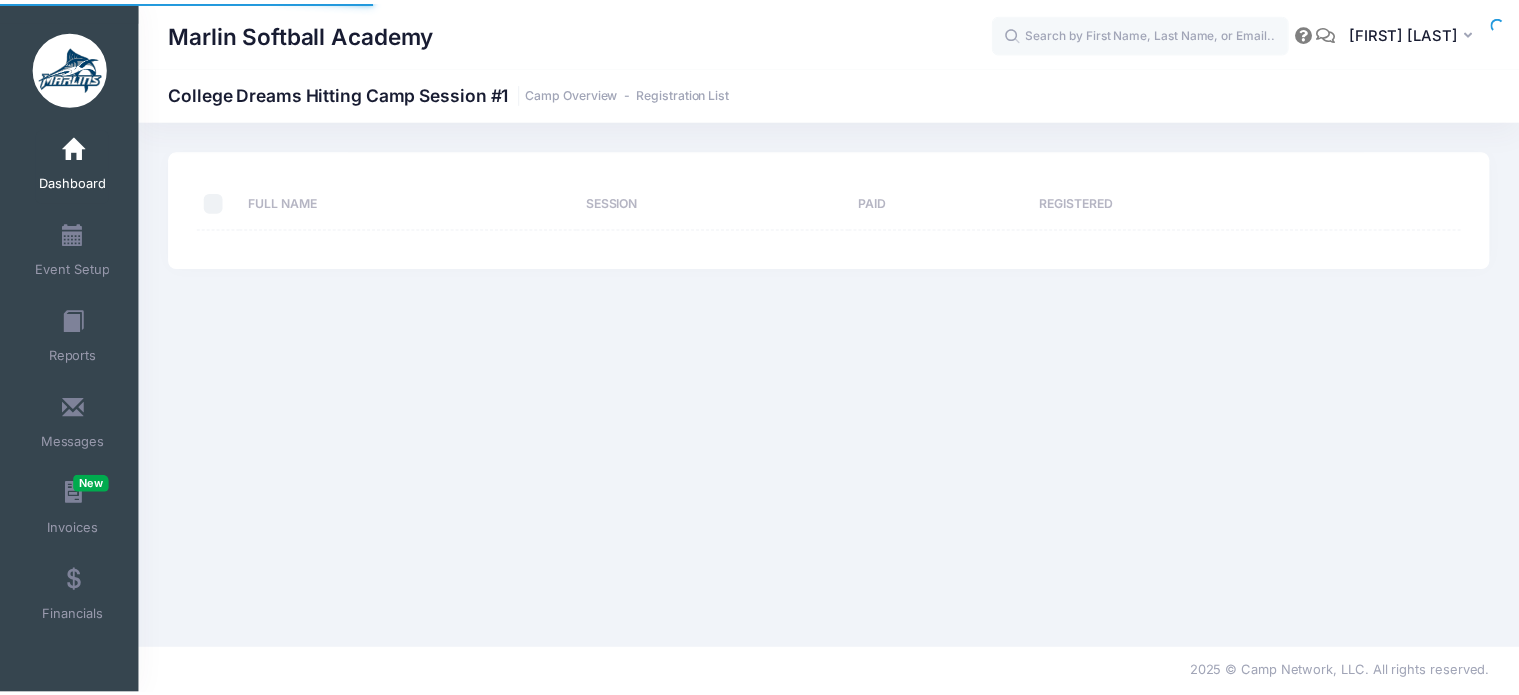 scroll, scrollTop: 0, scrollLeft: 0, axis: both 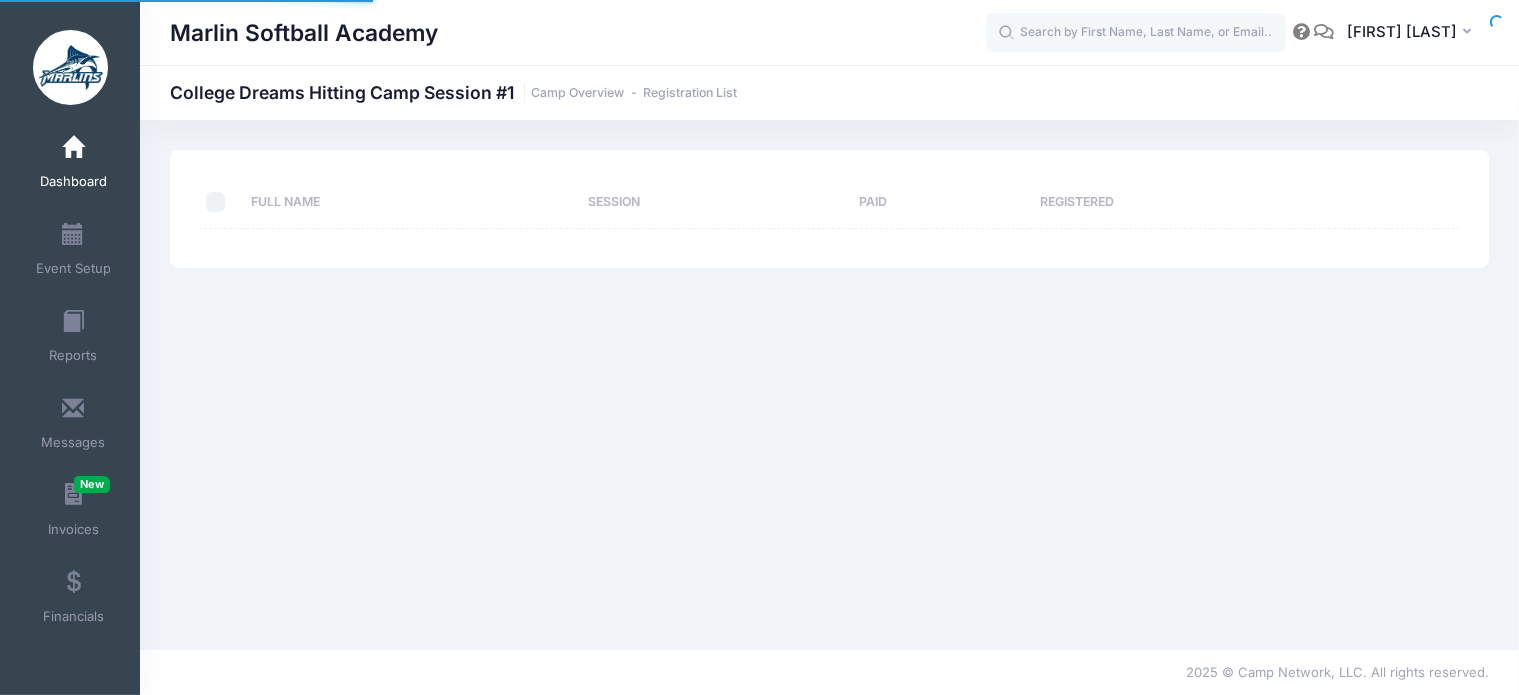 select on "10" 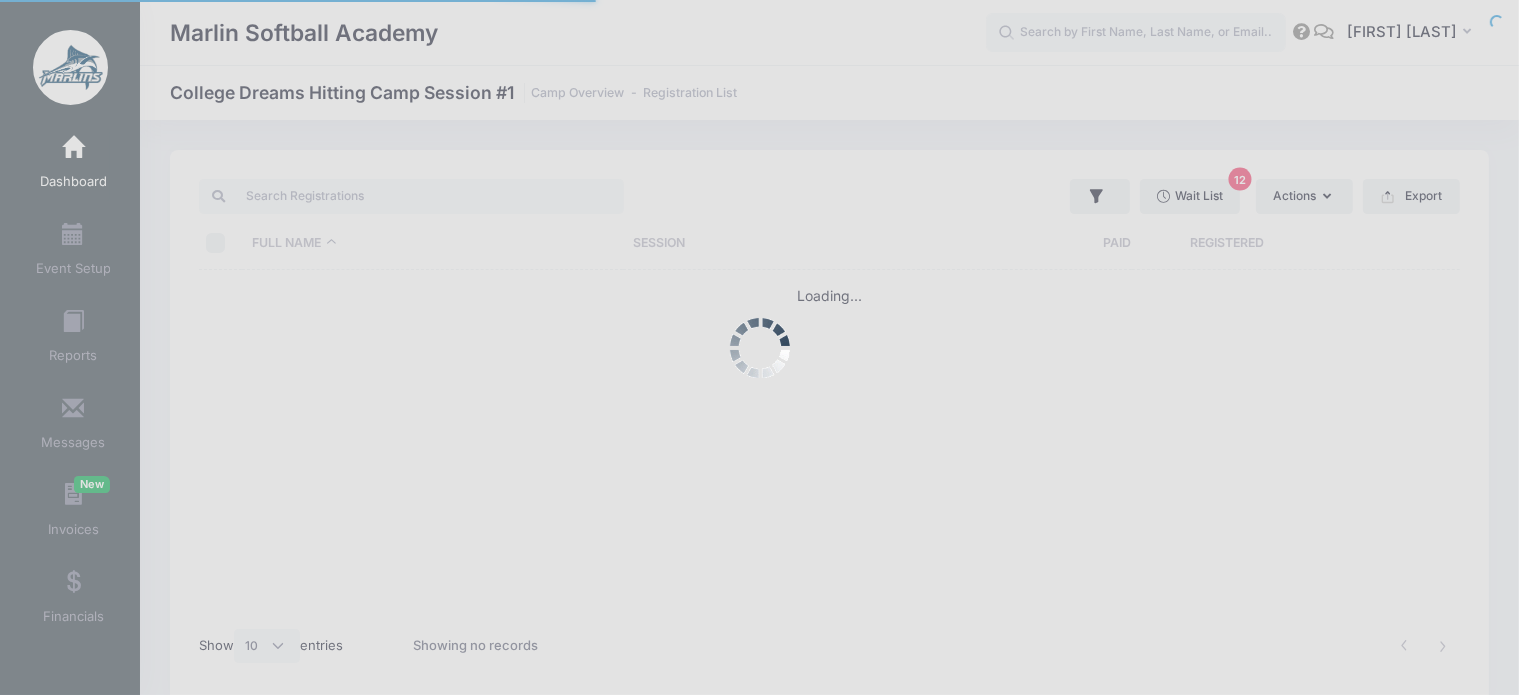 scroll, scrollTop: 0, scrollLeft: 0, axis: both 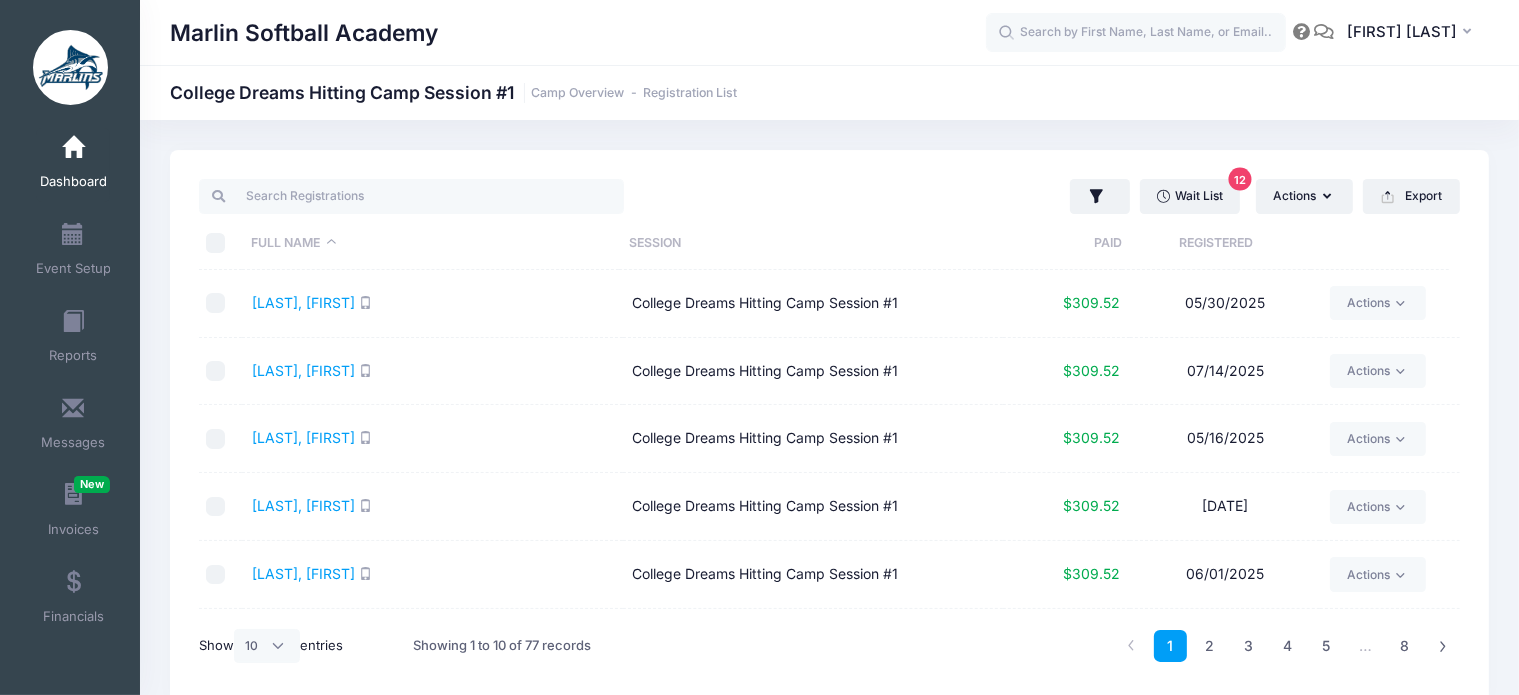 click on "Paid" at bounding box center [1059, 243] 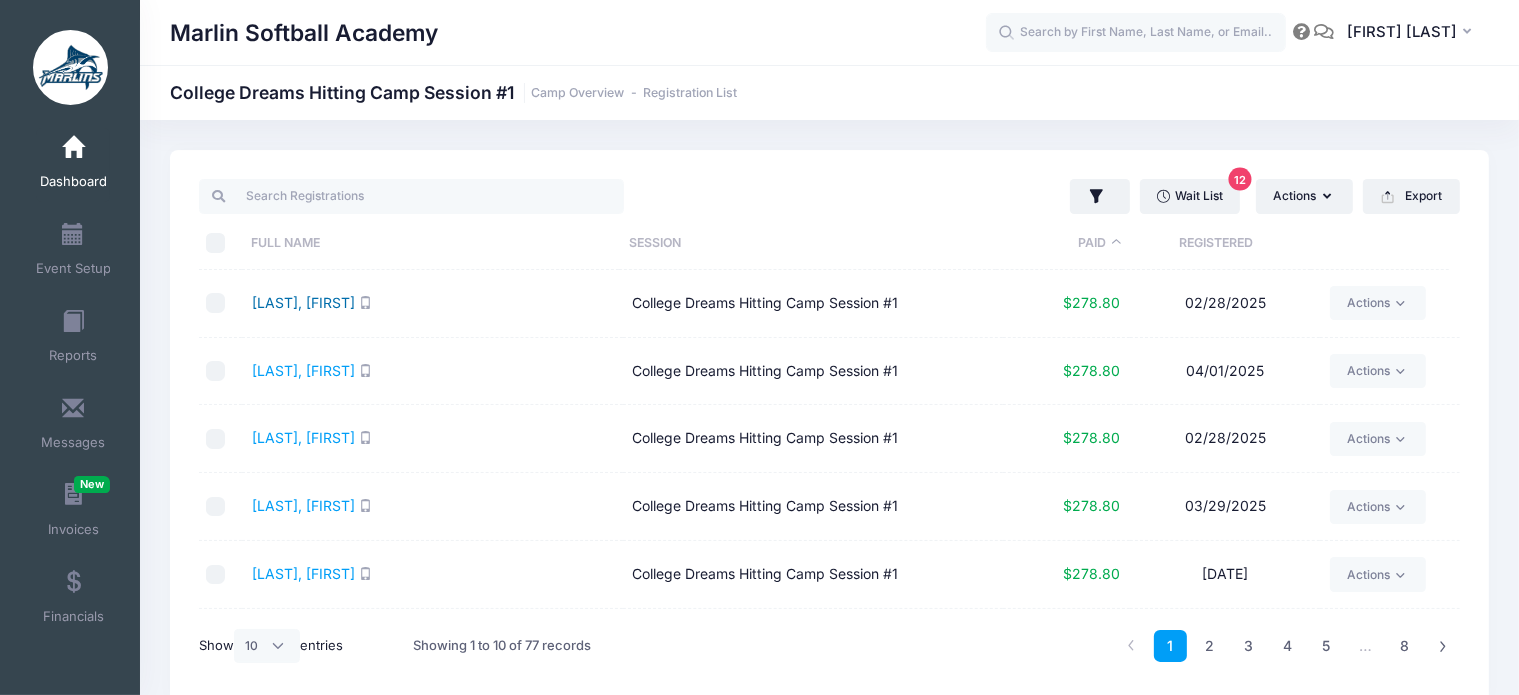 click on "Bernstein, Alexandra" at bounding box center (303, 302) 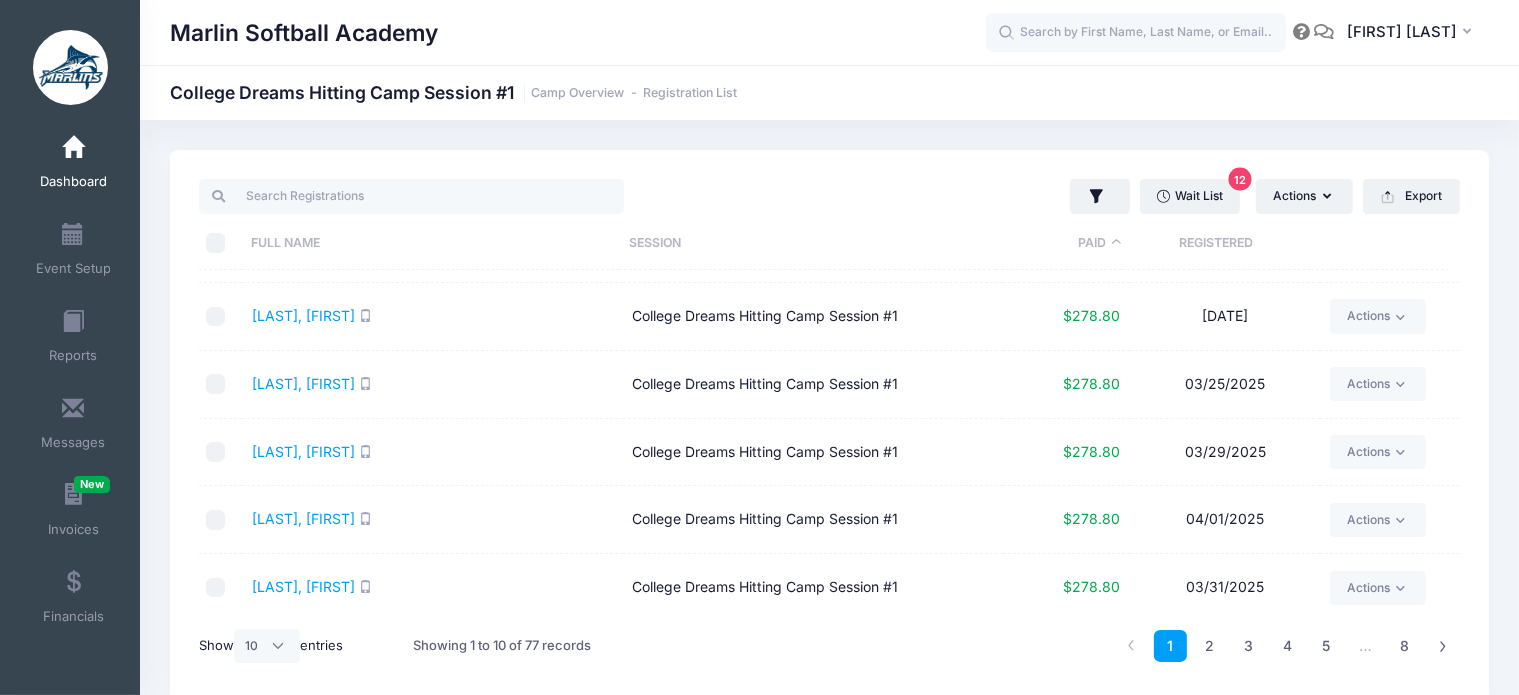 scroll, scrollTop: 330, scrollLeft: 0, axis: vertical 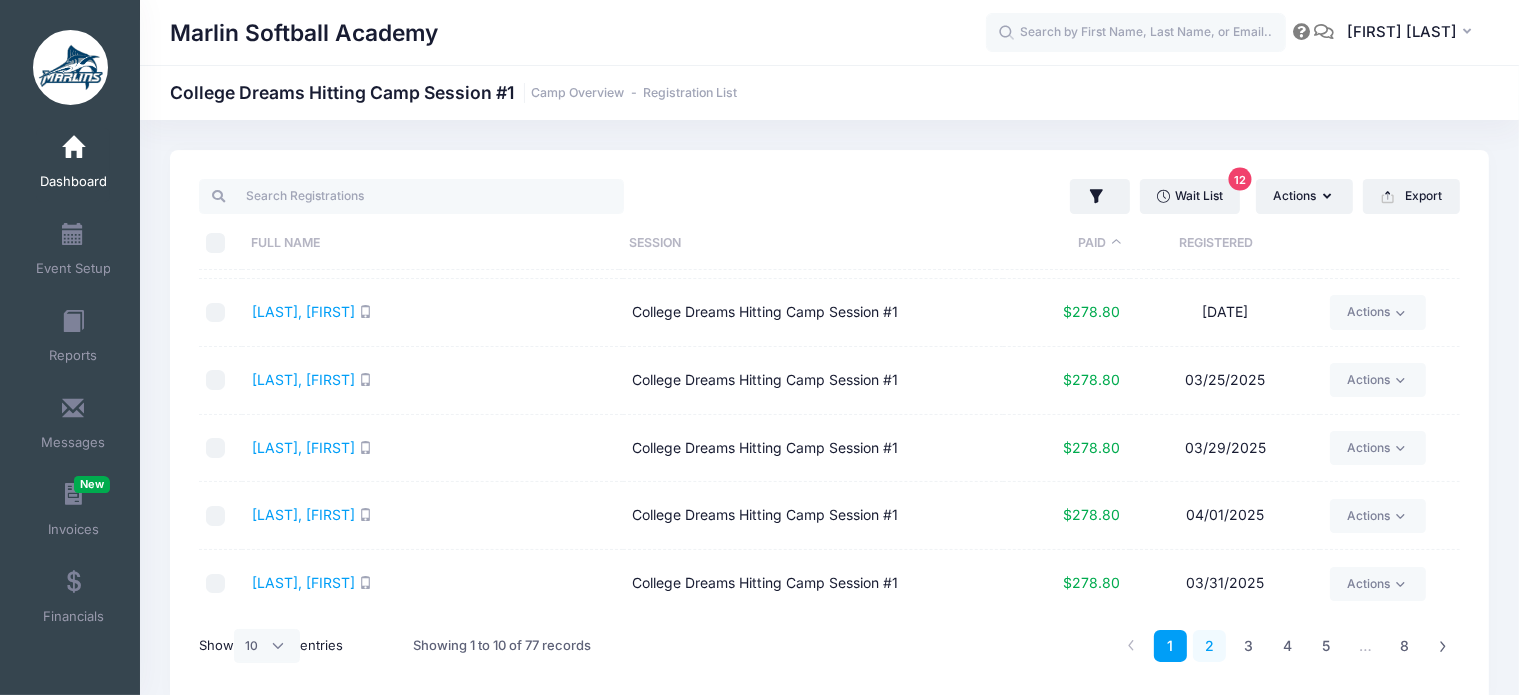 click on "2" at bounding box center [1209, 646] 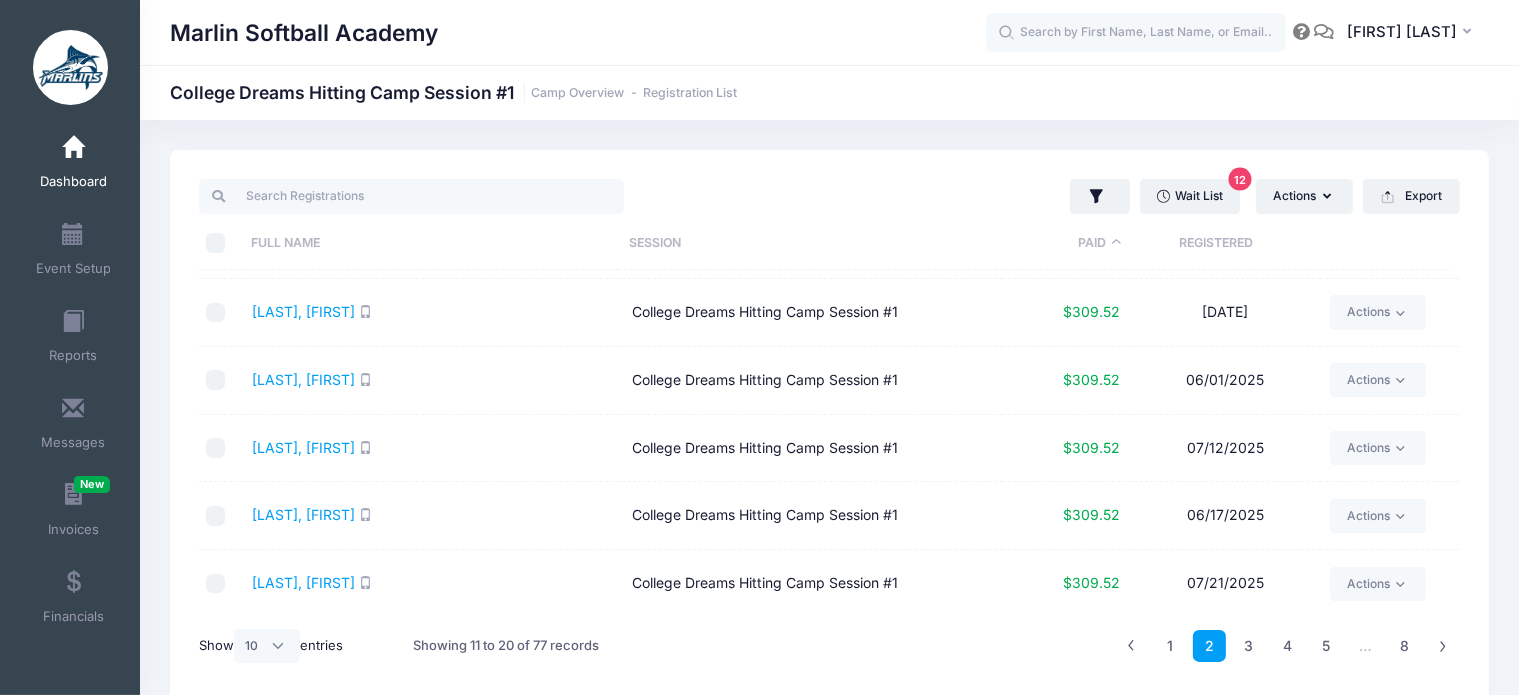 scroll, scrollTop: 83, scrollLeft: 0, axis: vertical 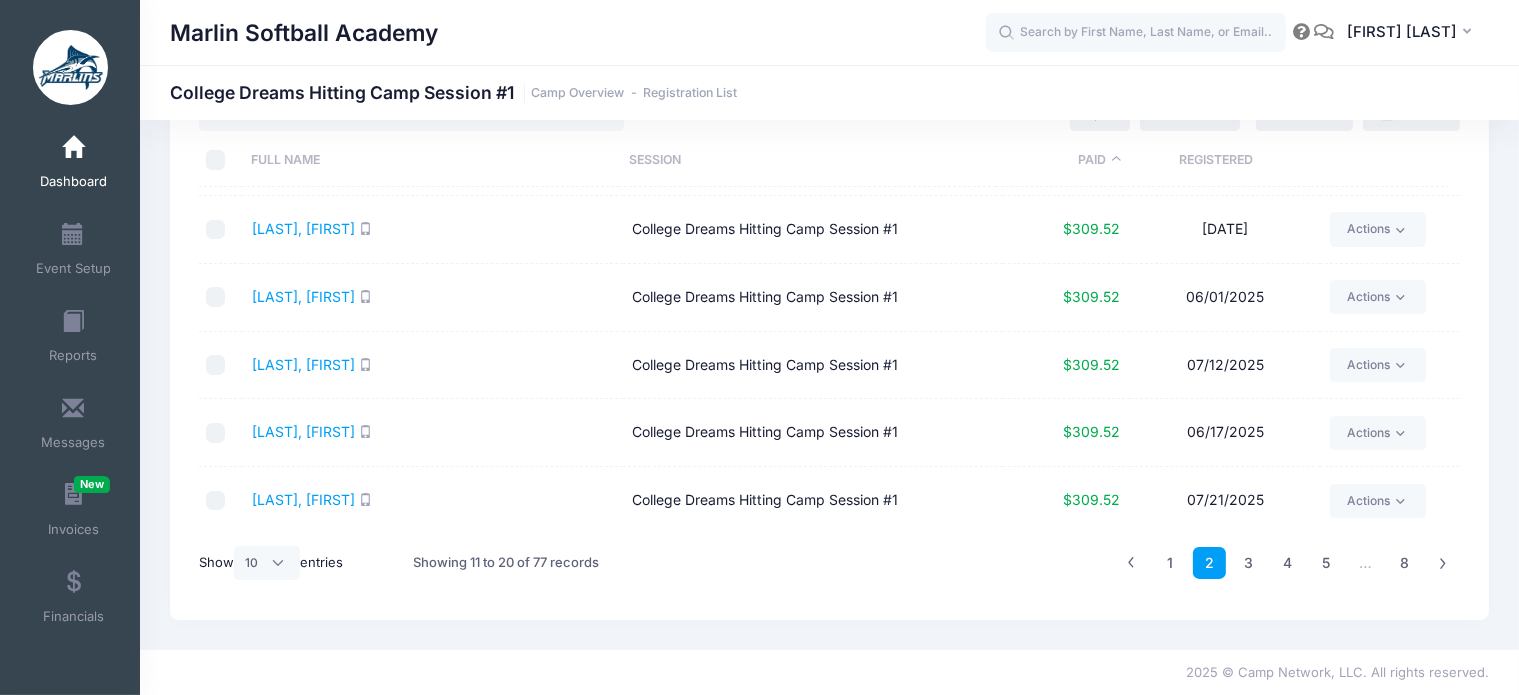 click at bounding box center [73, 148] 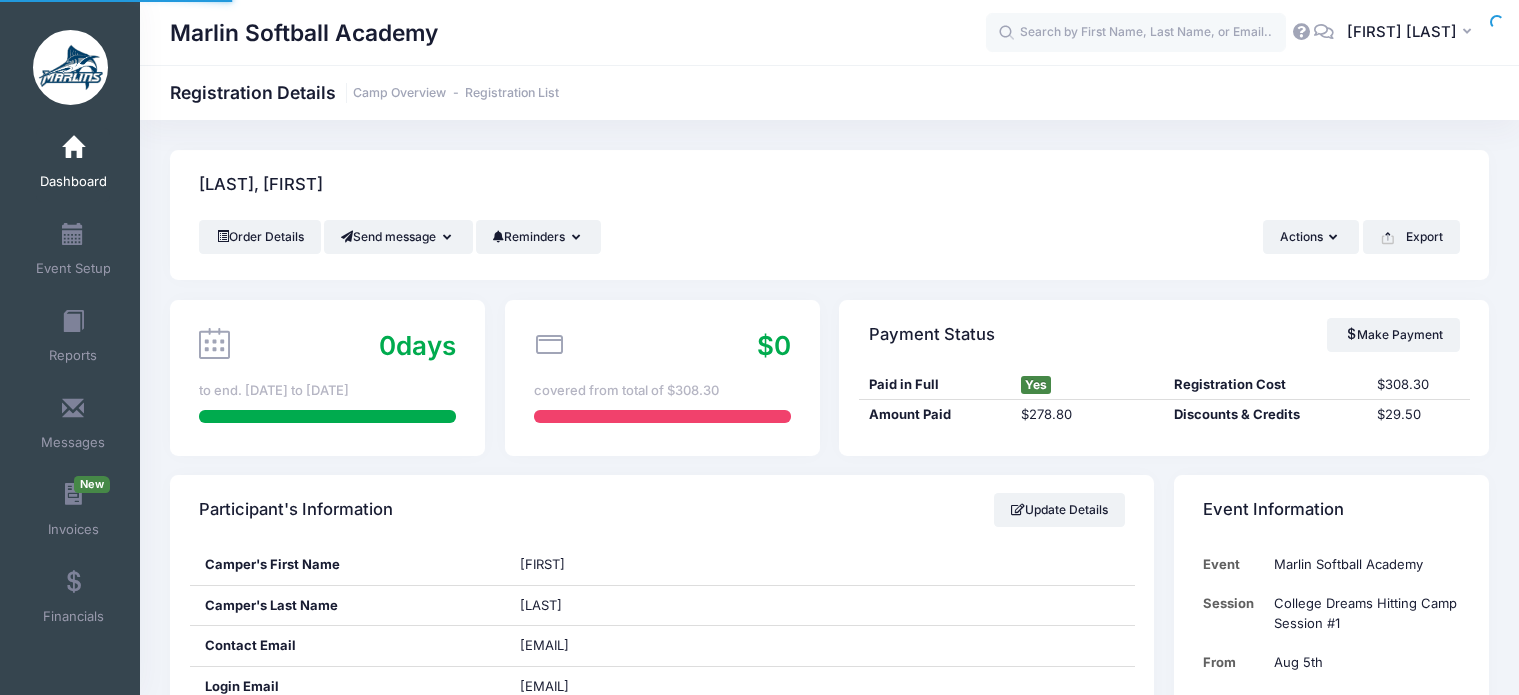scroll, scrollTop: 0, scrollLeft: 0, axis: both 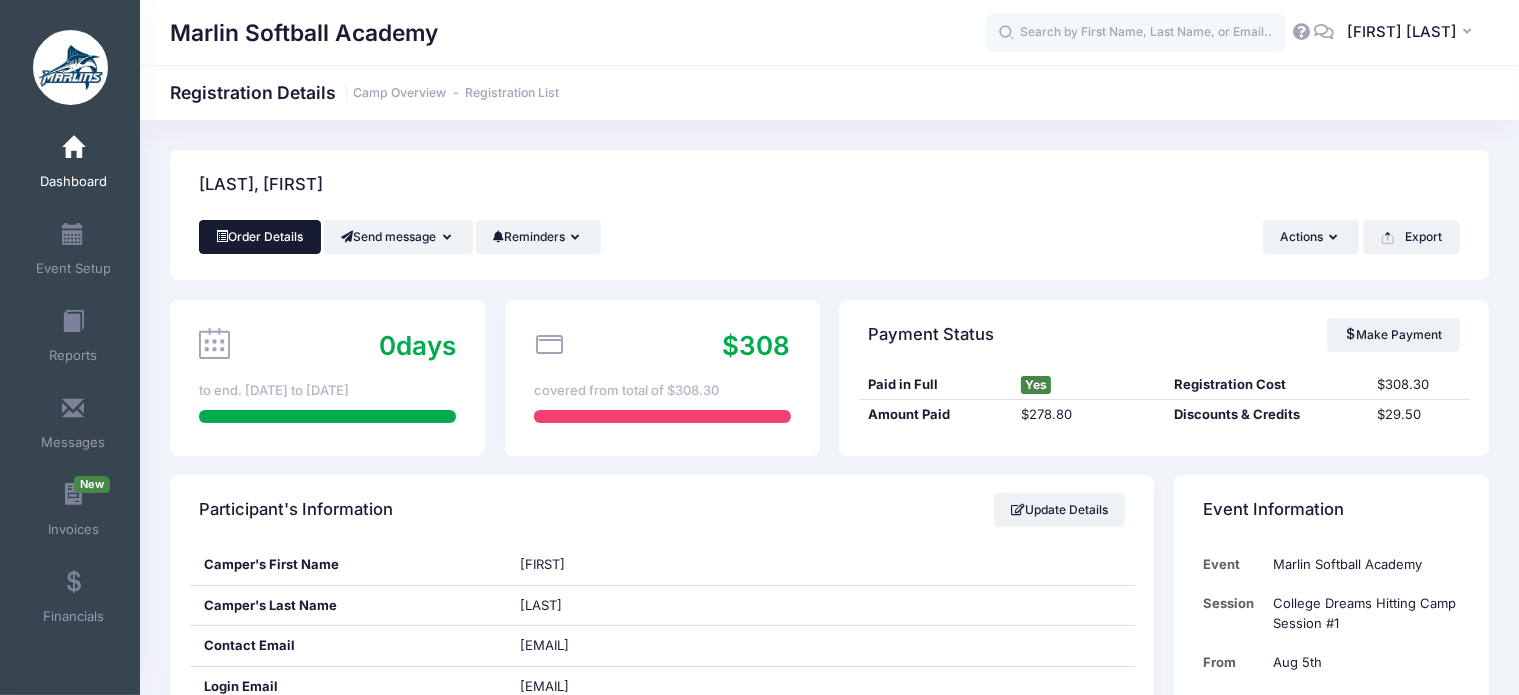click on "Order Details" at bounding box center (260, 237) 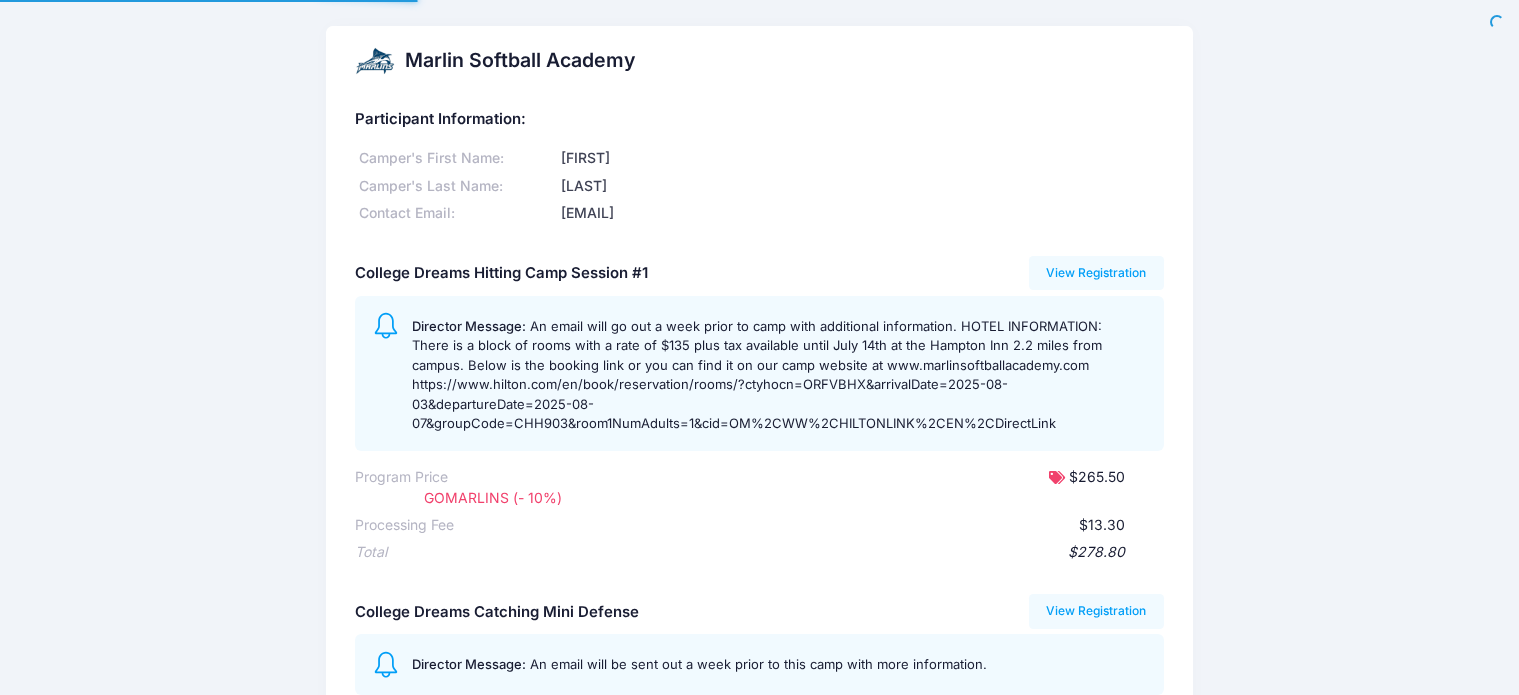 scroll, scrollTop: 0, scrollLeft: 0, axis: both 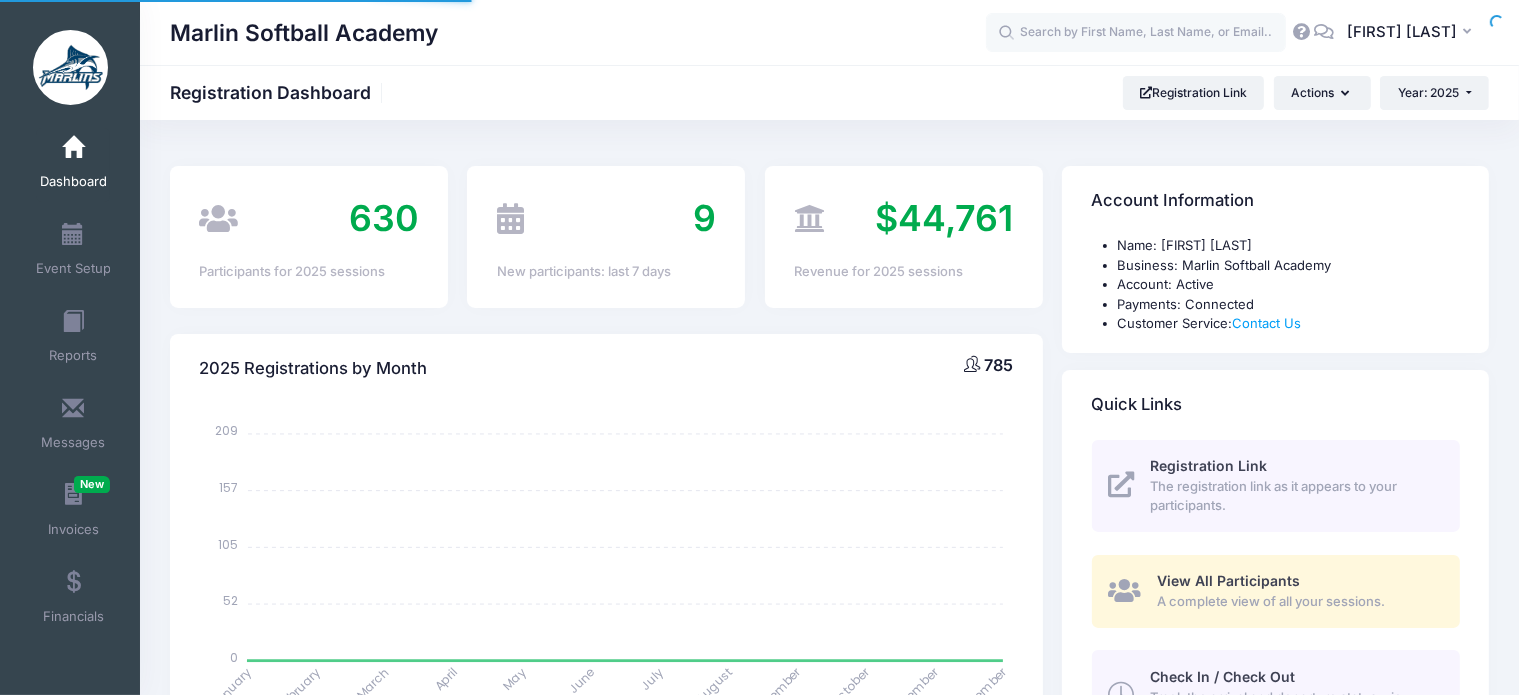 select 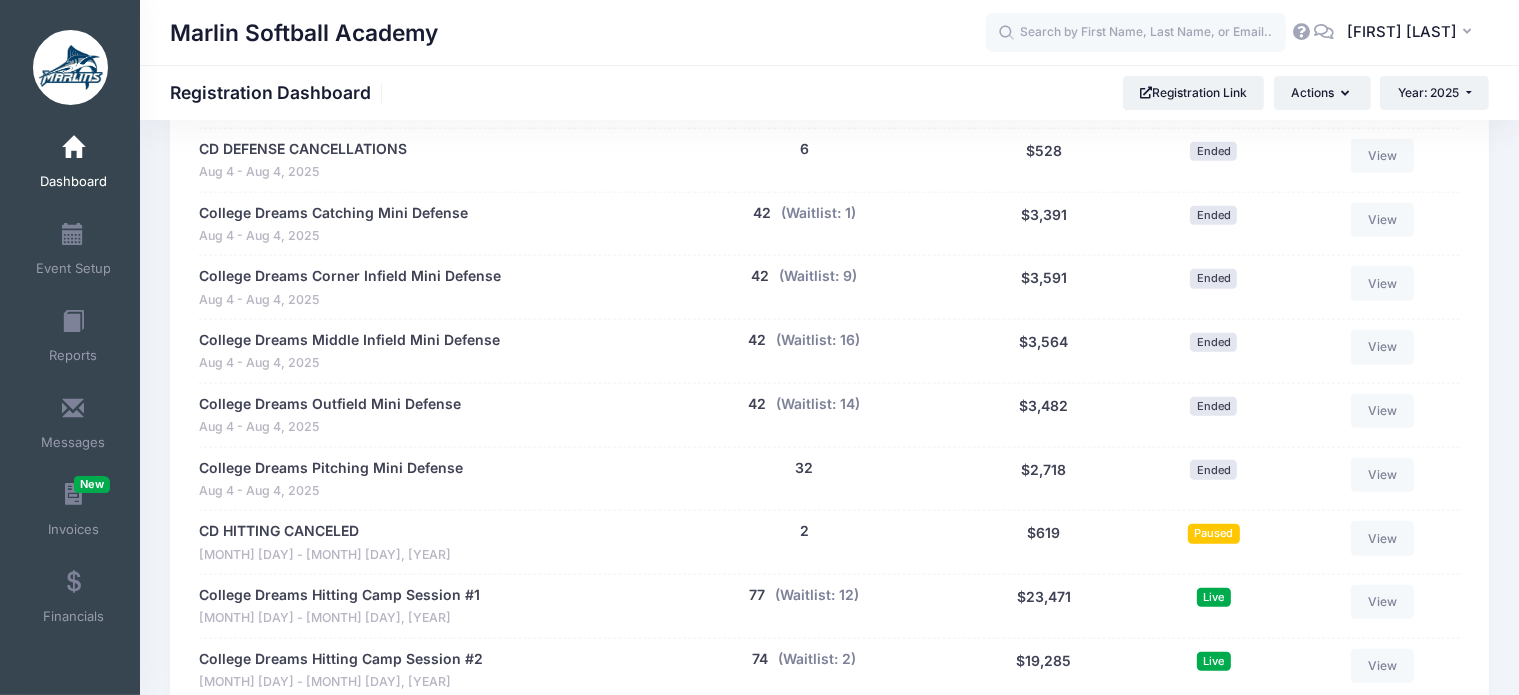 scroll, scrollTop: 2300, scrollLeft: 0, axis: vertical 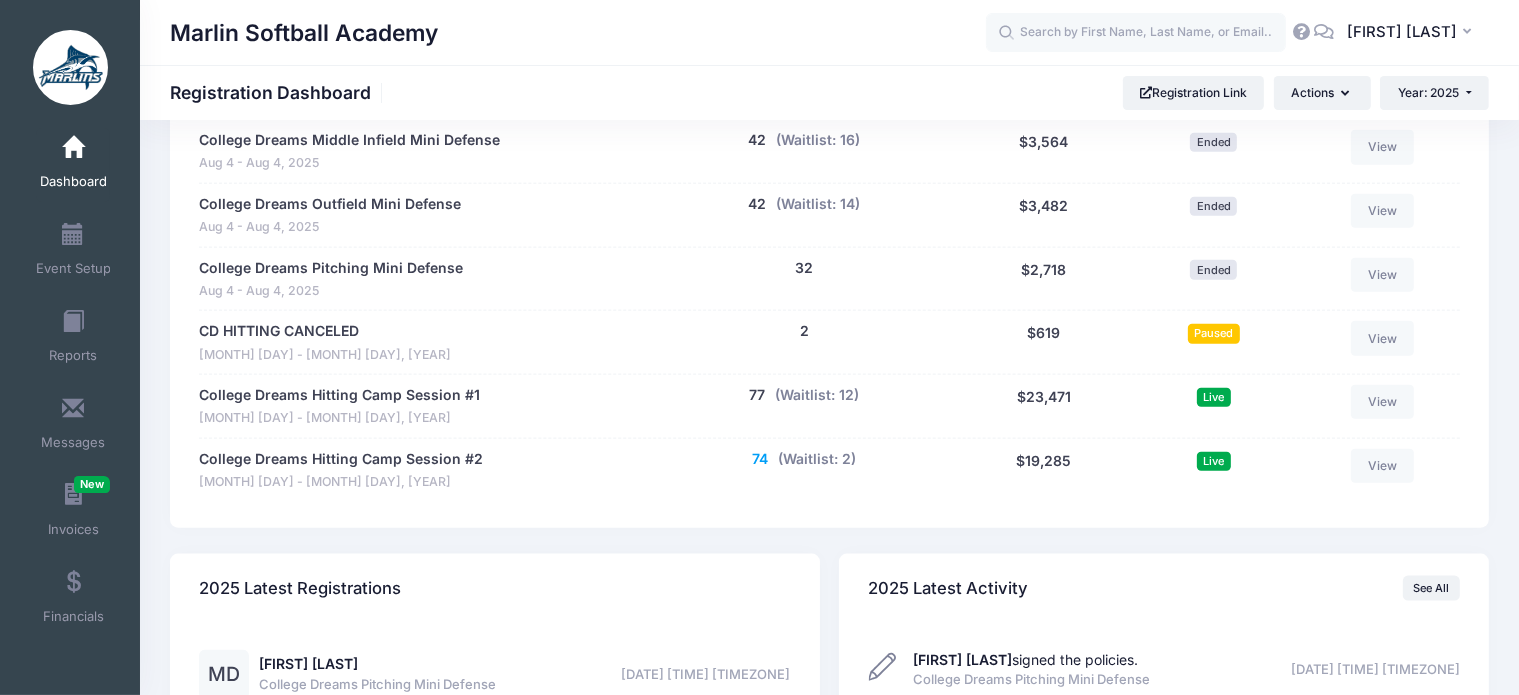 click on "74" at bounding box center (760, 459) 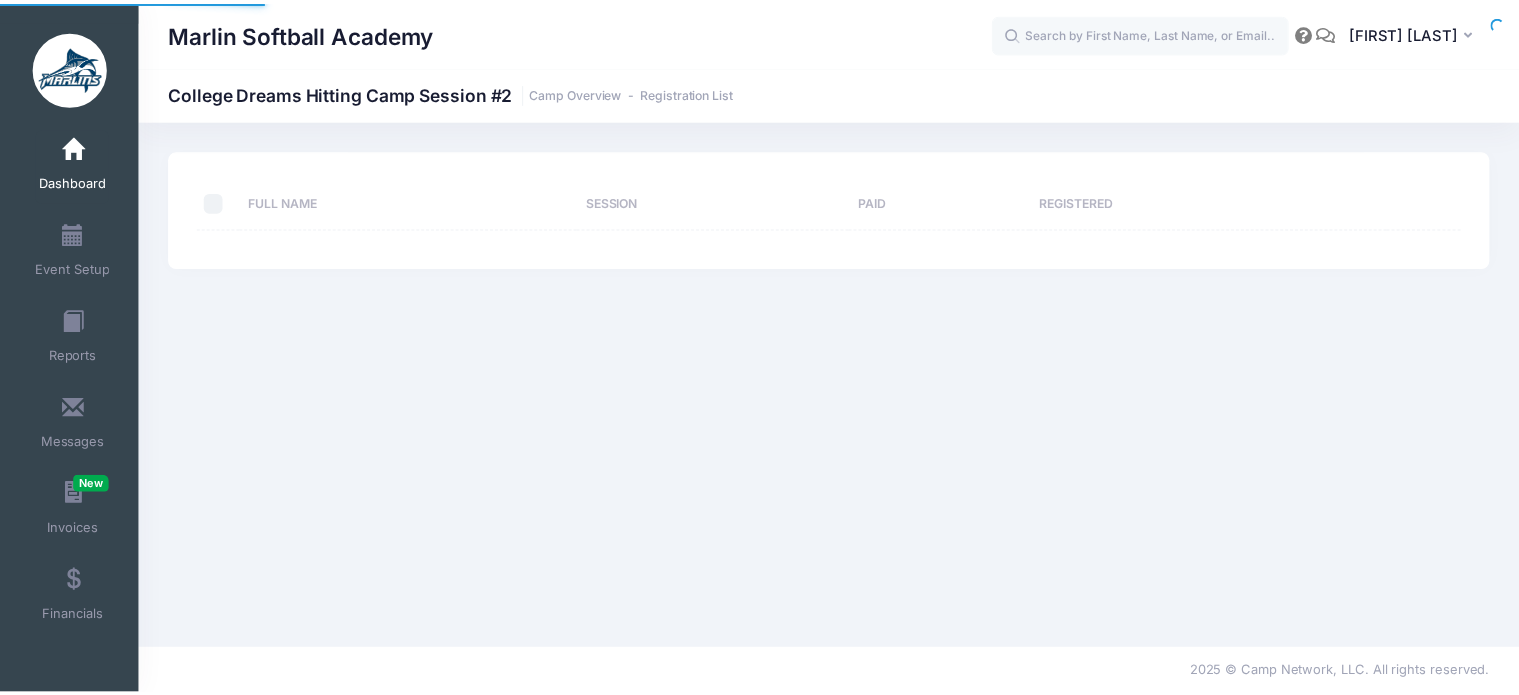 scroll, scrollTop: 0, scrollLeft: 0, axis: both 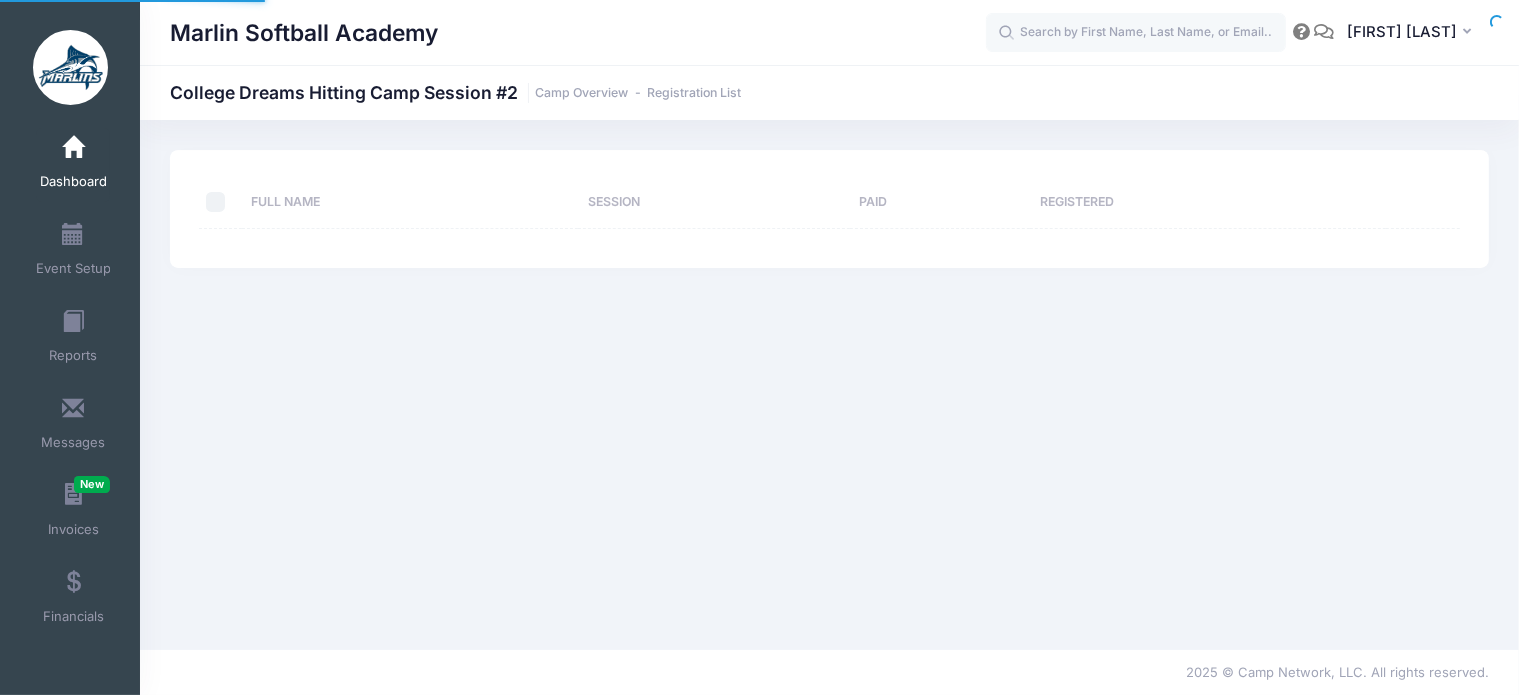 select on "10" 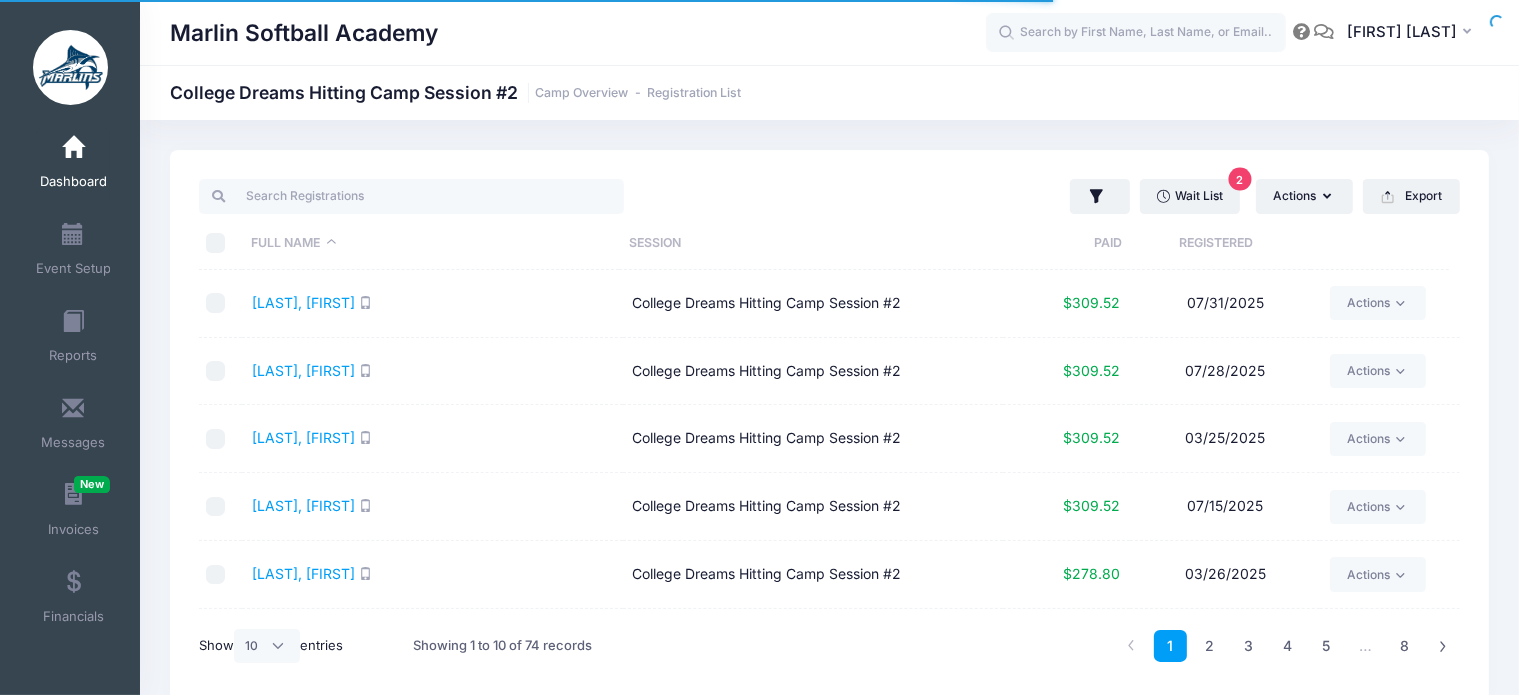 click on "Paid" at bounding box center (1059, 243) 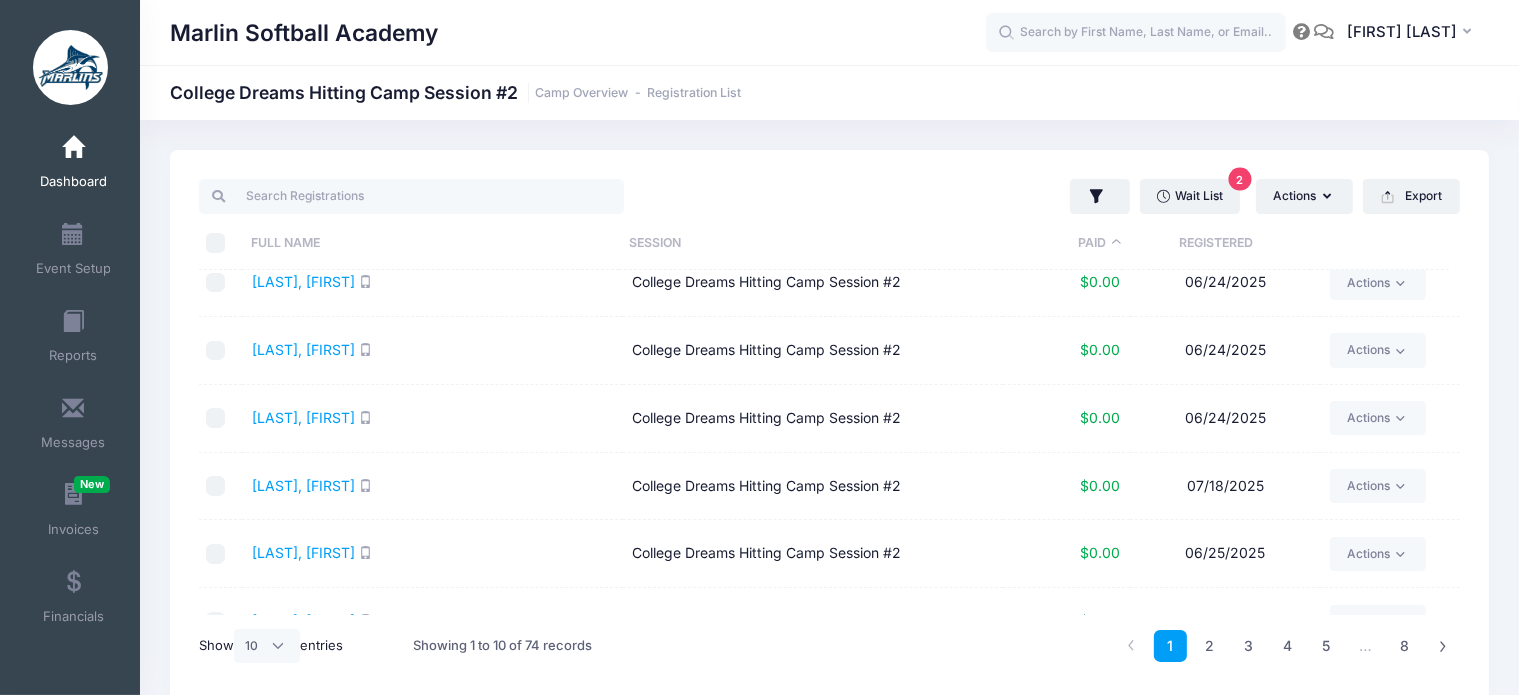 scroll, scrollTop: 330, scrollLeft: 0, axis: vertical 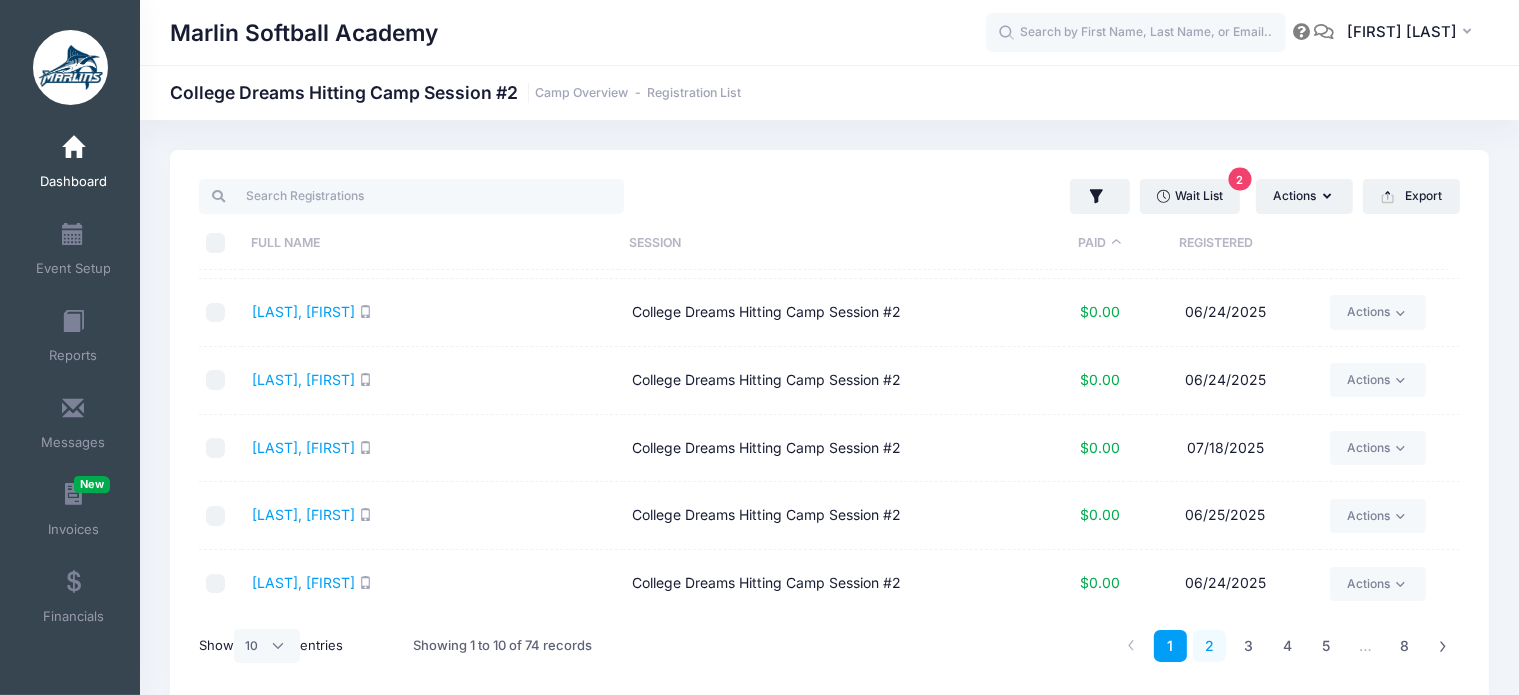 click on "2" at bounding box center (1209, 646) 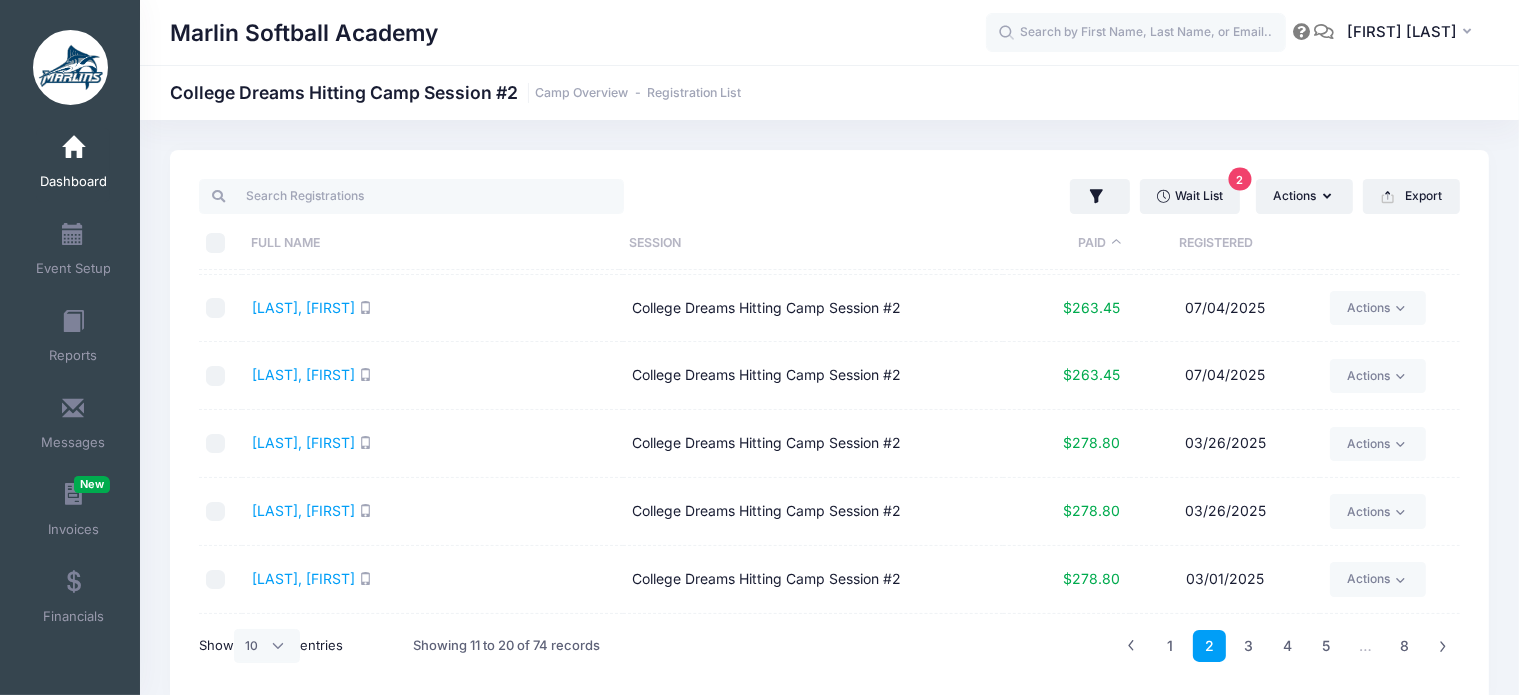 scroll, scrollTop: 72, scrollLeft: 0, axis: vertical 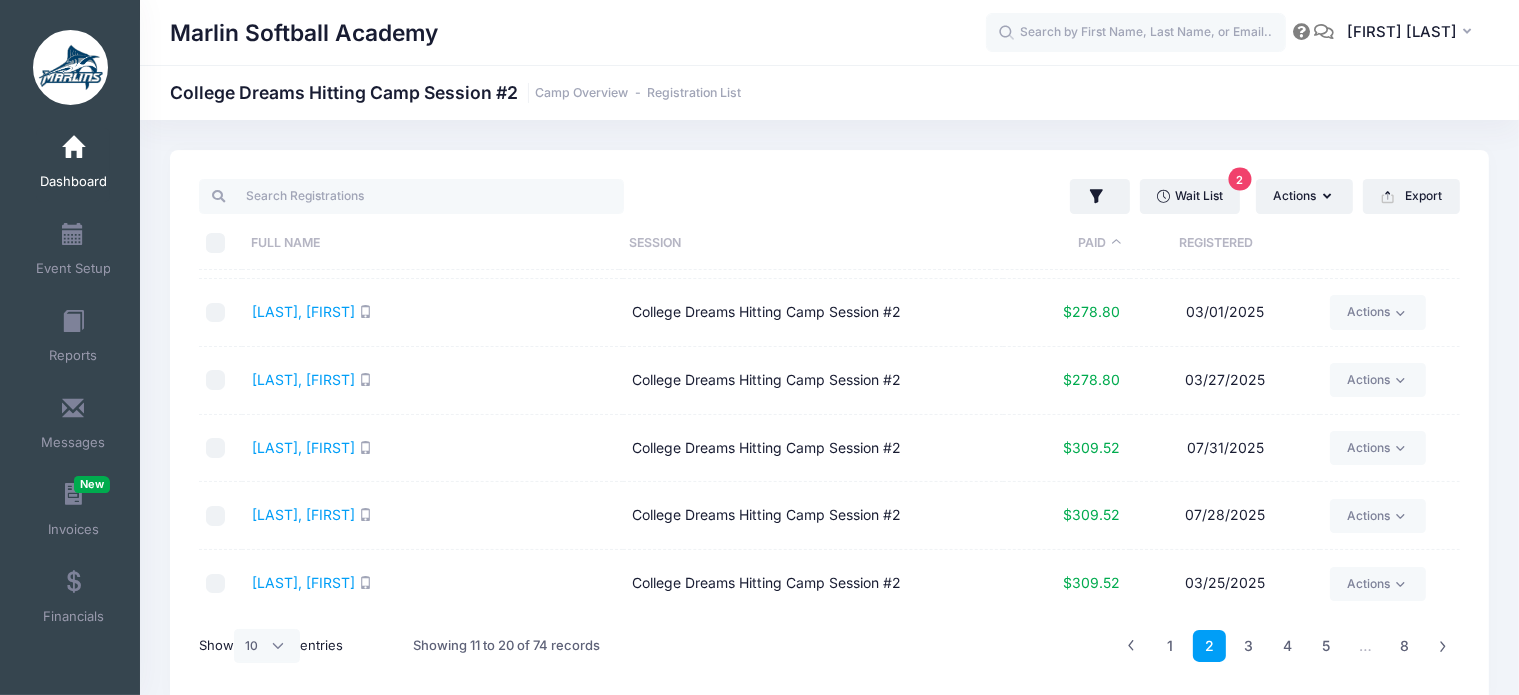 click on "Dashboard" at bounding box center (73, 165) 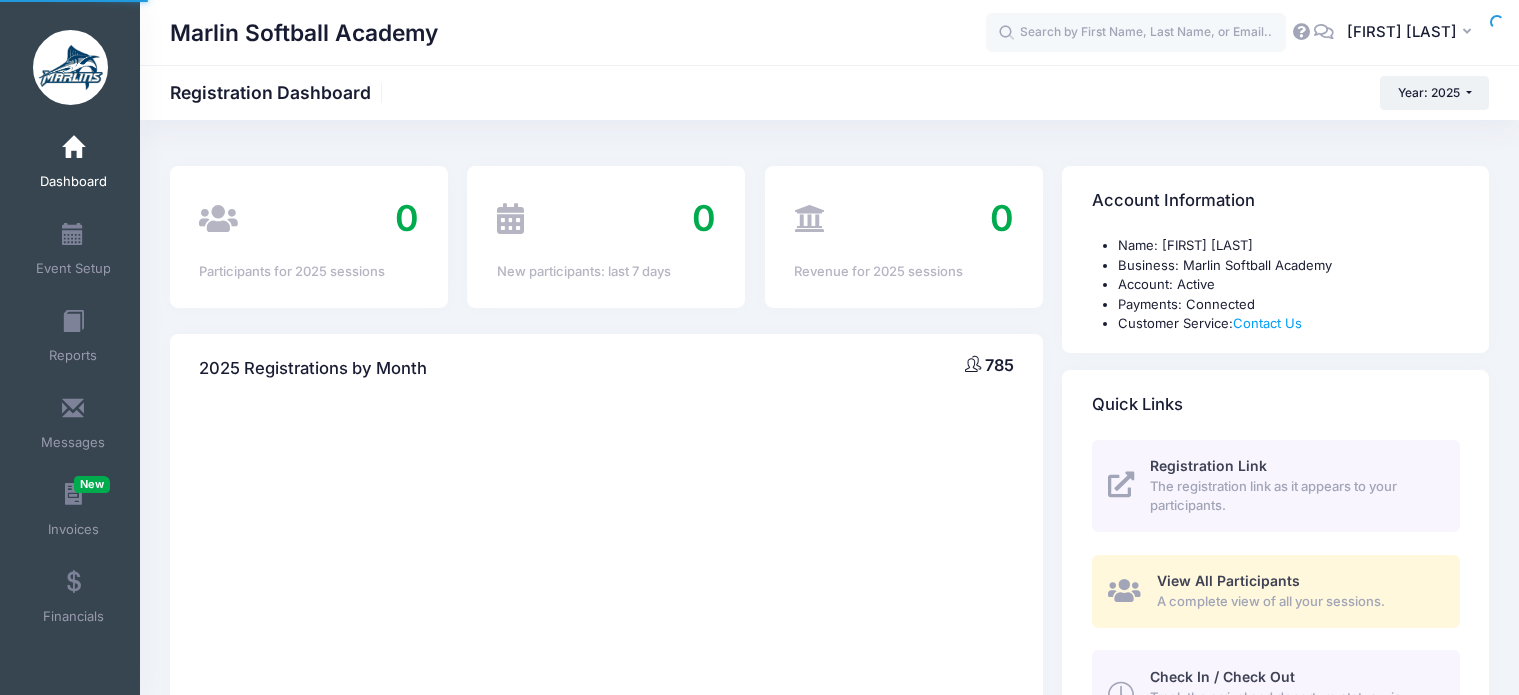 scroll, scrollTop: 0, scrollLeft: 0, axis: both 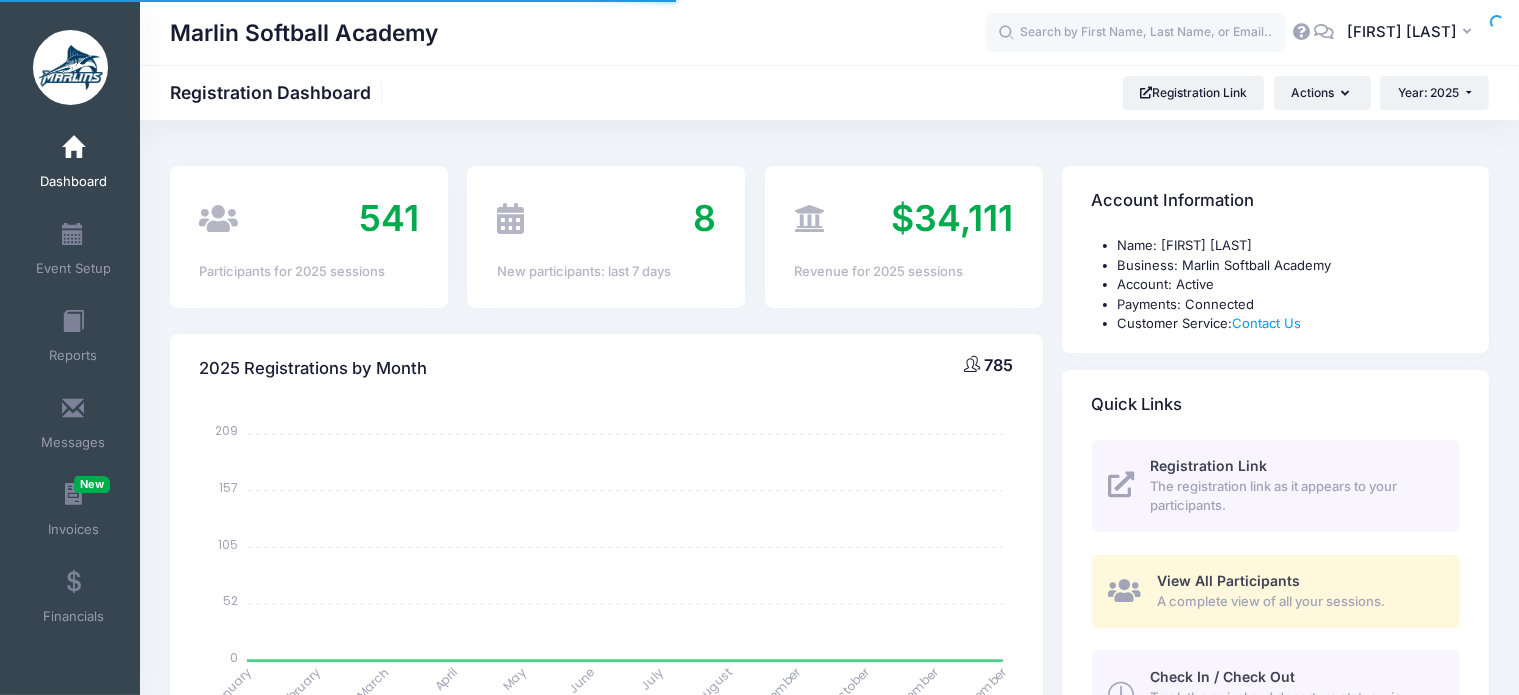select 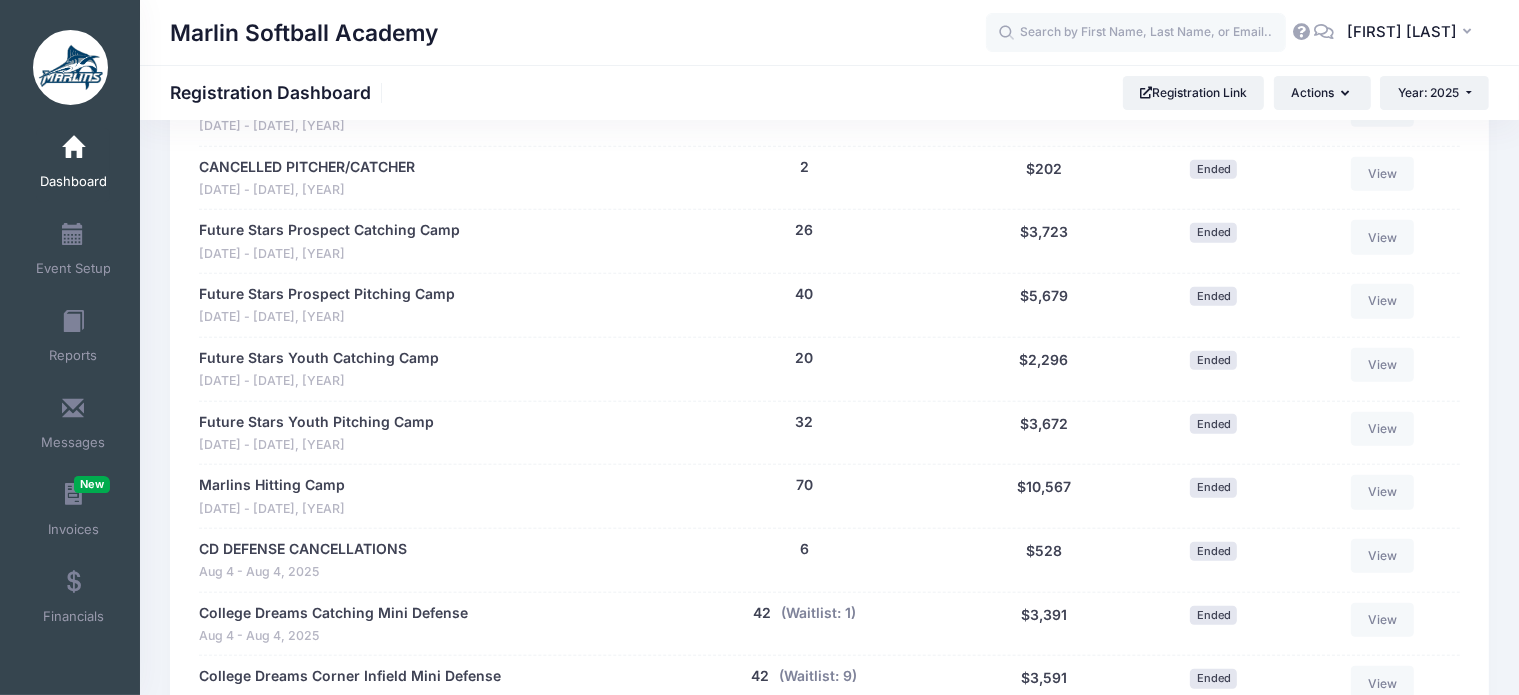 scroll, scrollTop: 1800, scrollLeft: 0, axis: vertical 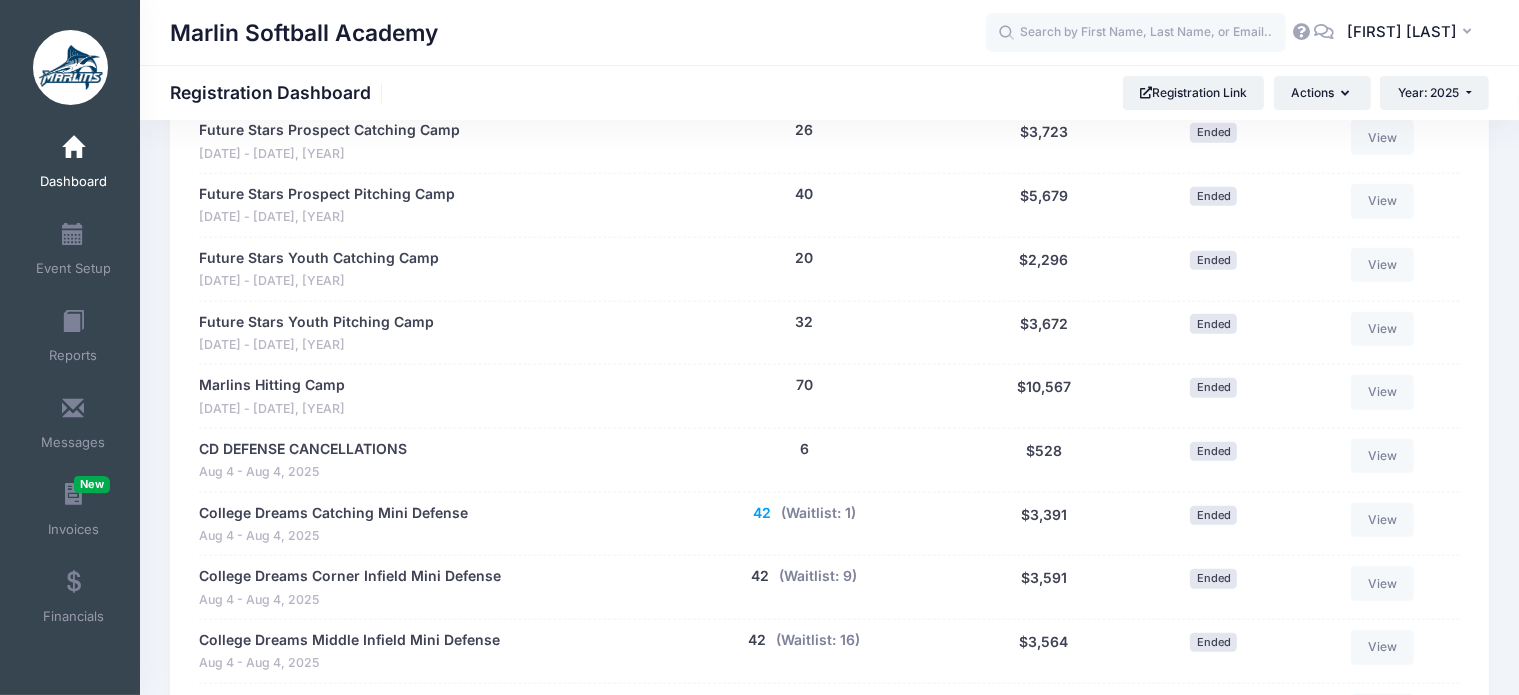 click on "42" at bounding box center (762, 513) 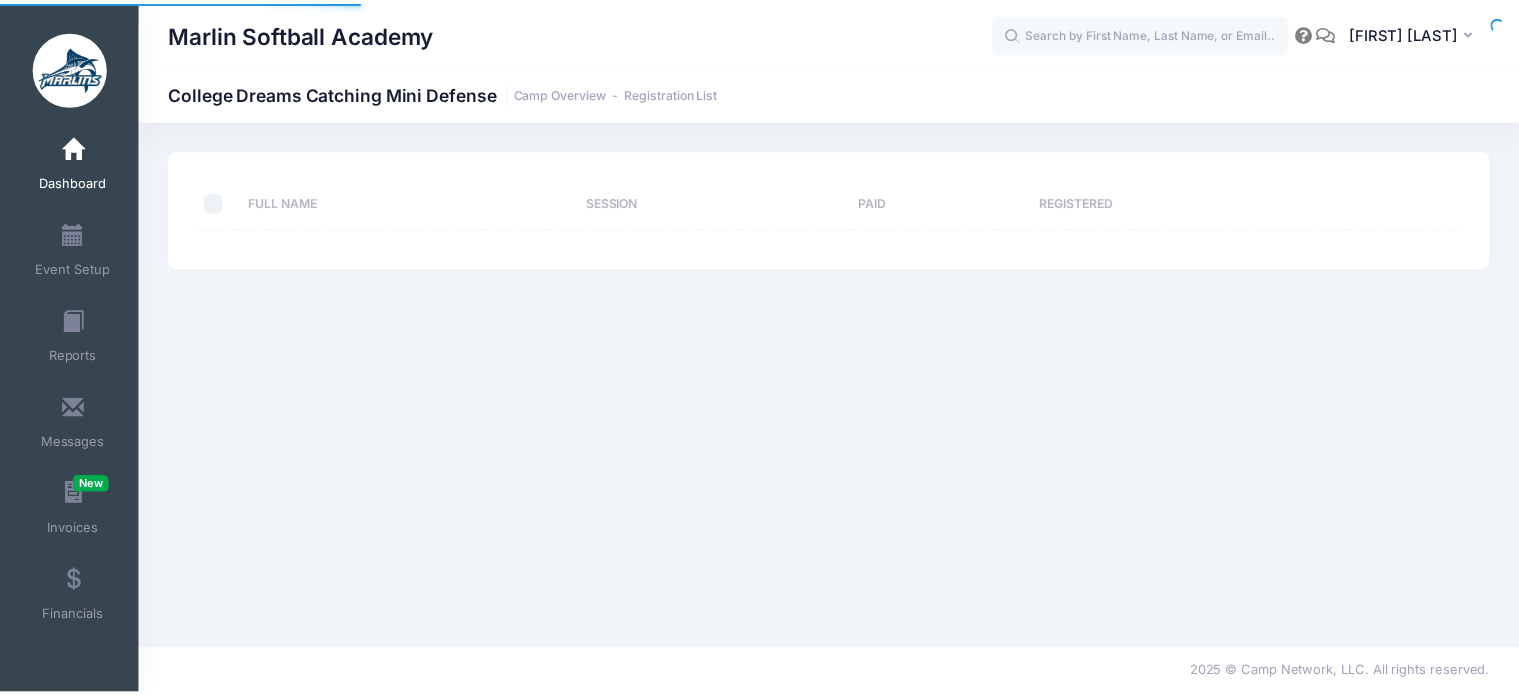 scroll, scrollTop: 0, scrollLeft: 0, axis: both 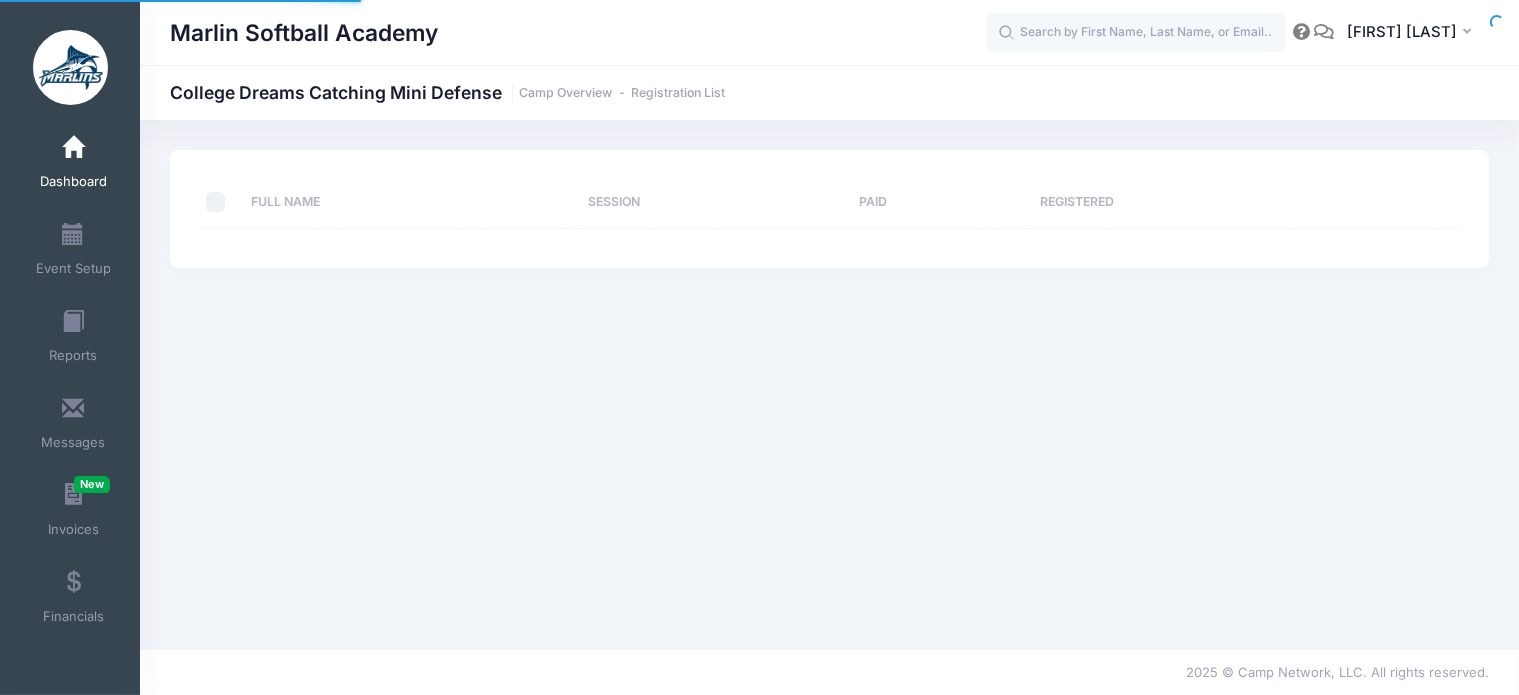 select on "10" 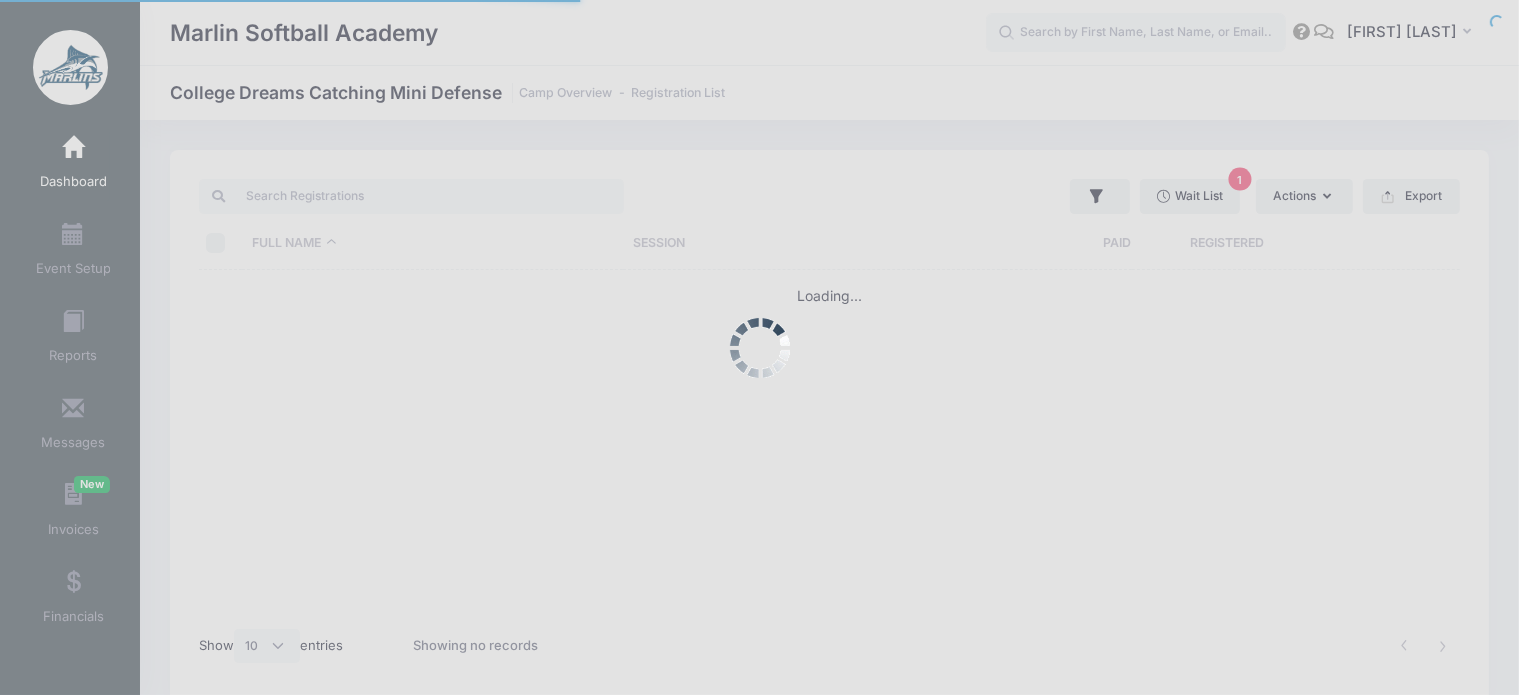 scroll, scrollTop: 0, scrollLeft: 0, axis: both 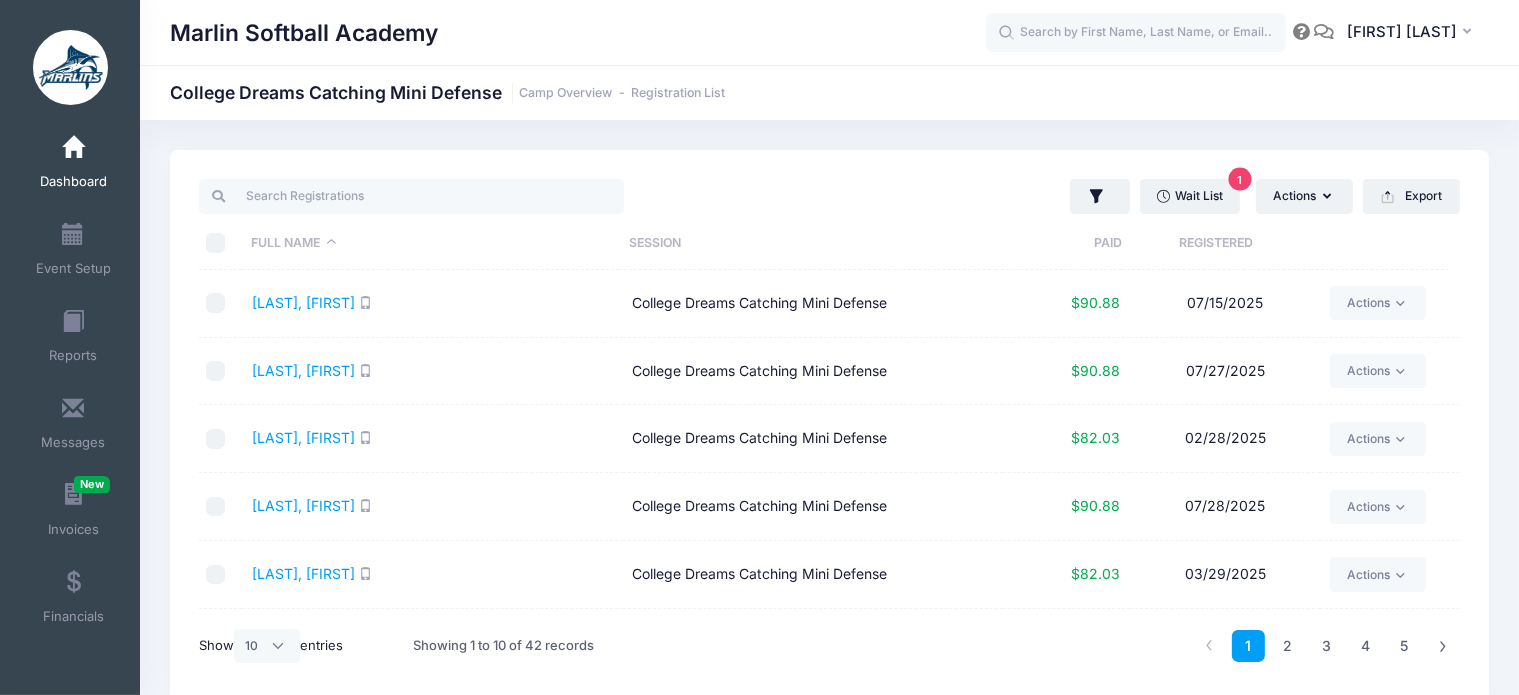 click on "Paid" at bounding box center (1059, 243) 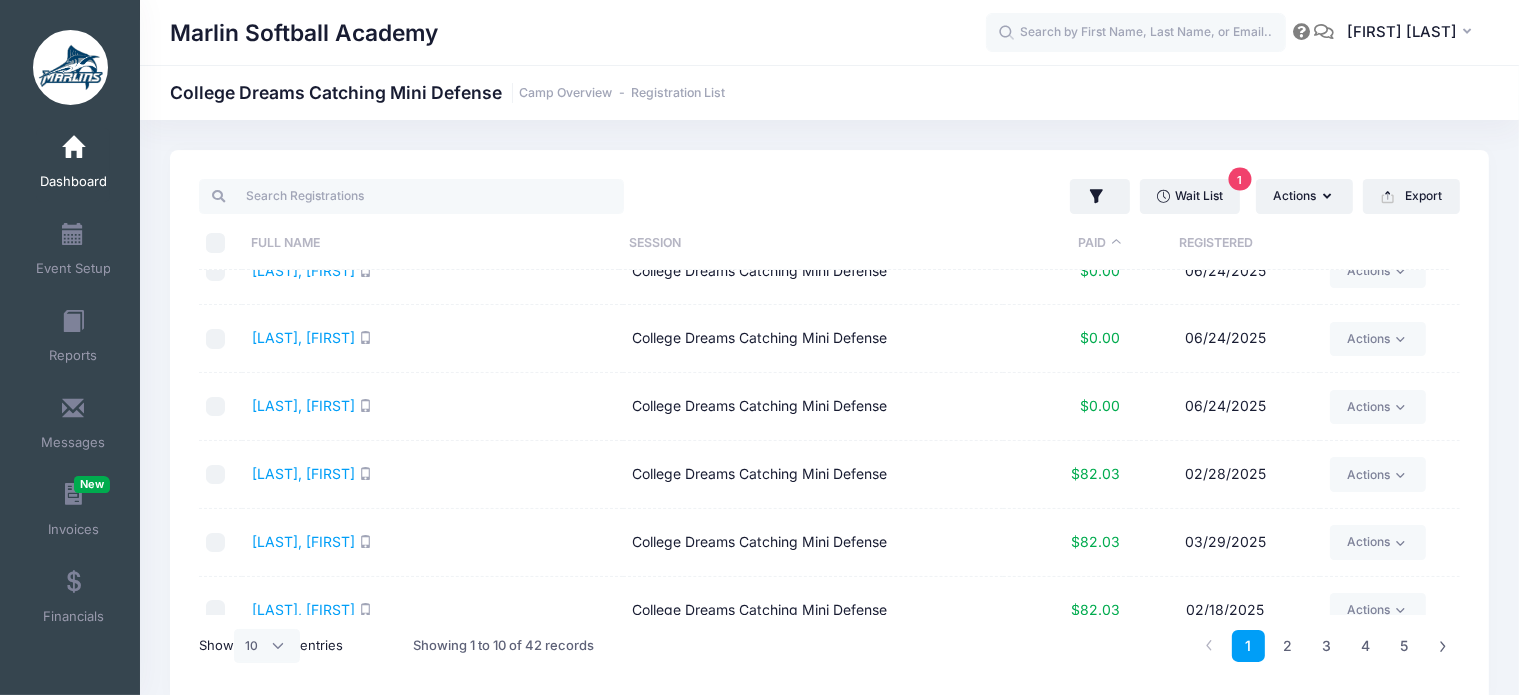 scroll, scrollTop: 200, scrollLeft: 0, axis: vertical 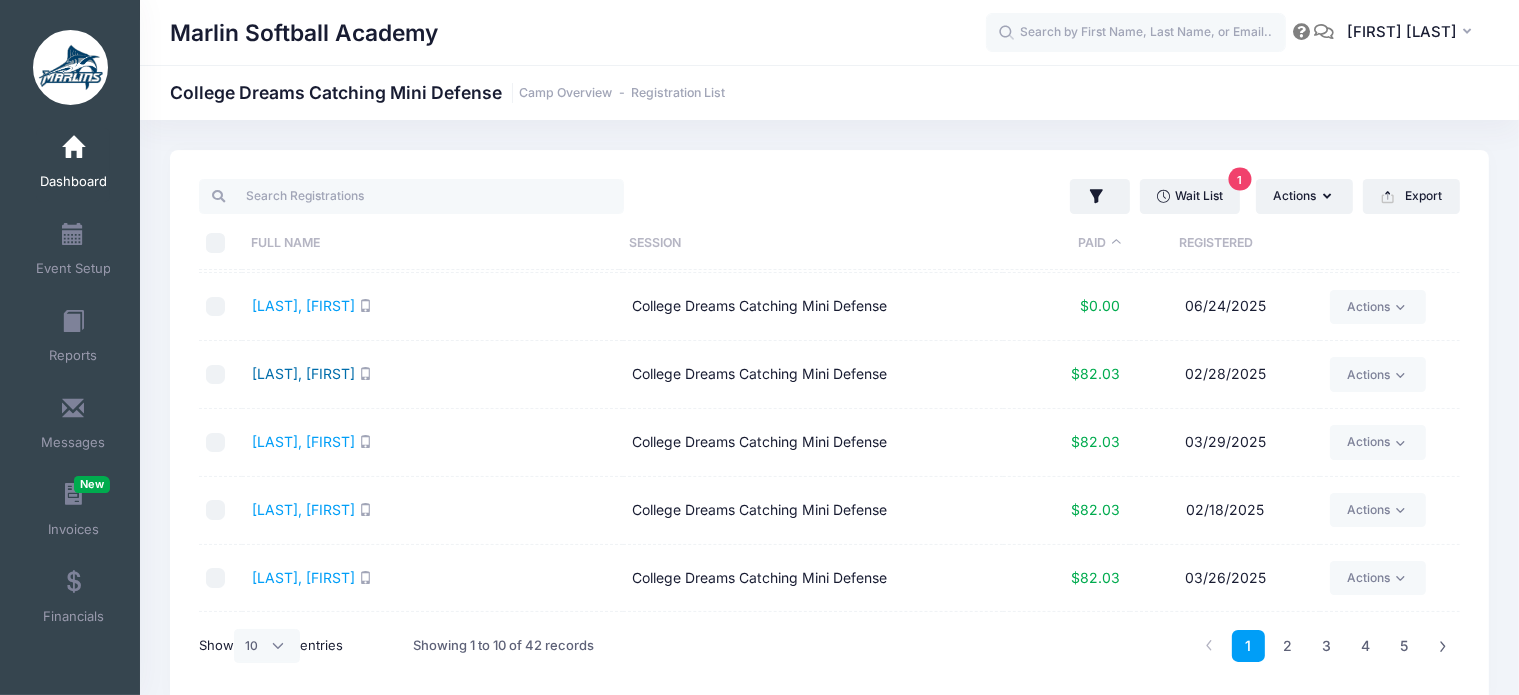 click on "Bernstein, Alexandra" at bounding box center [303, 373] 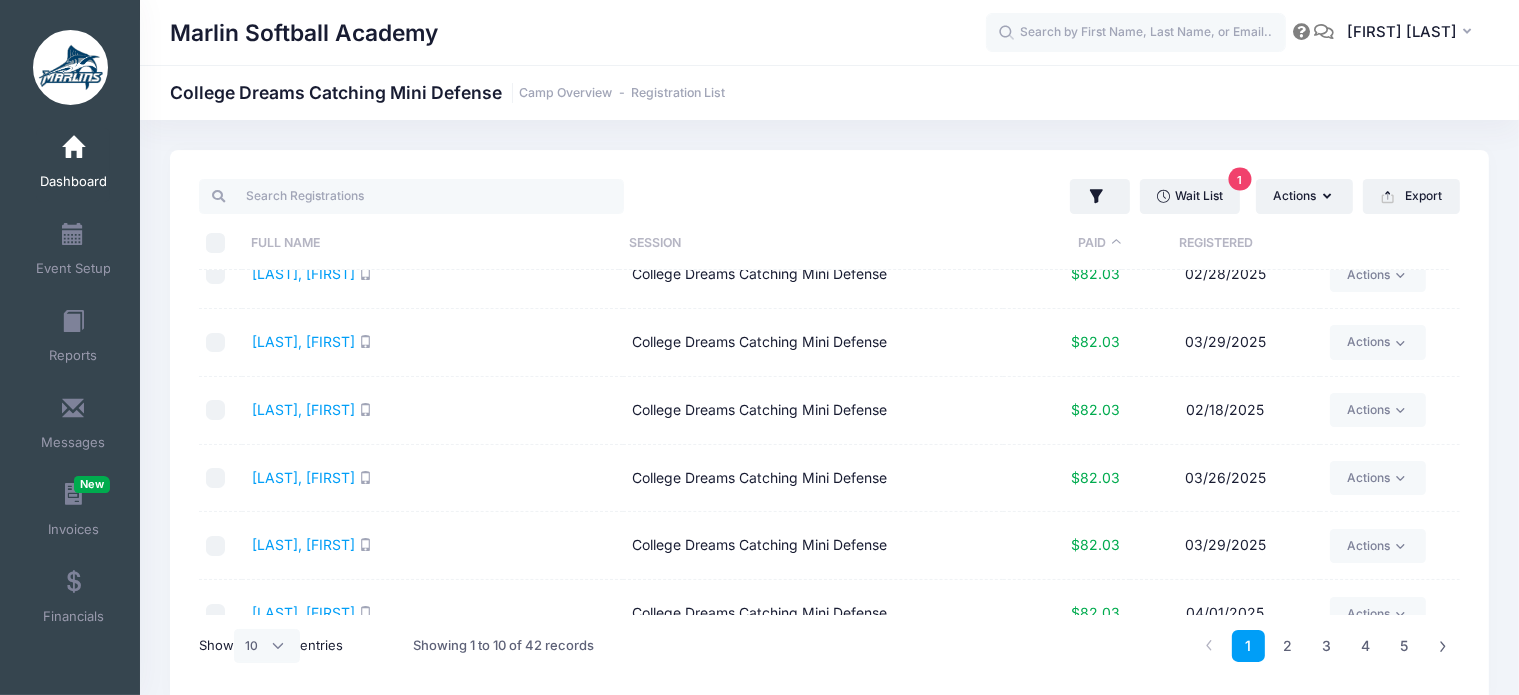 scroll, scrollTop: 330, scrollLeft: 0, axis: vertical 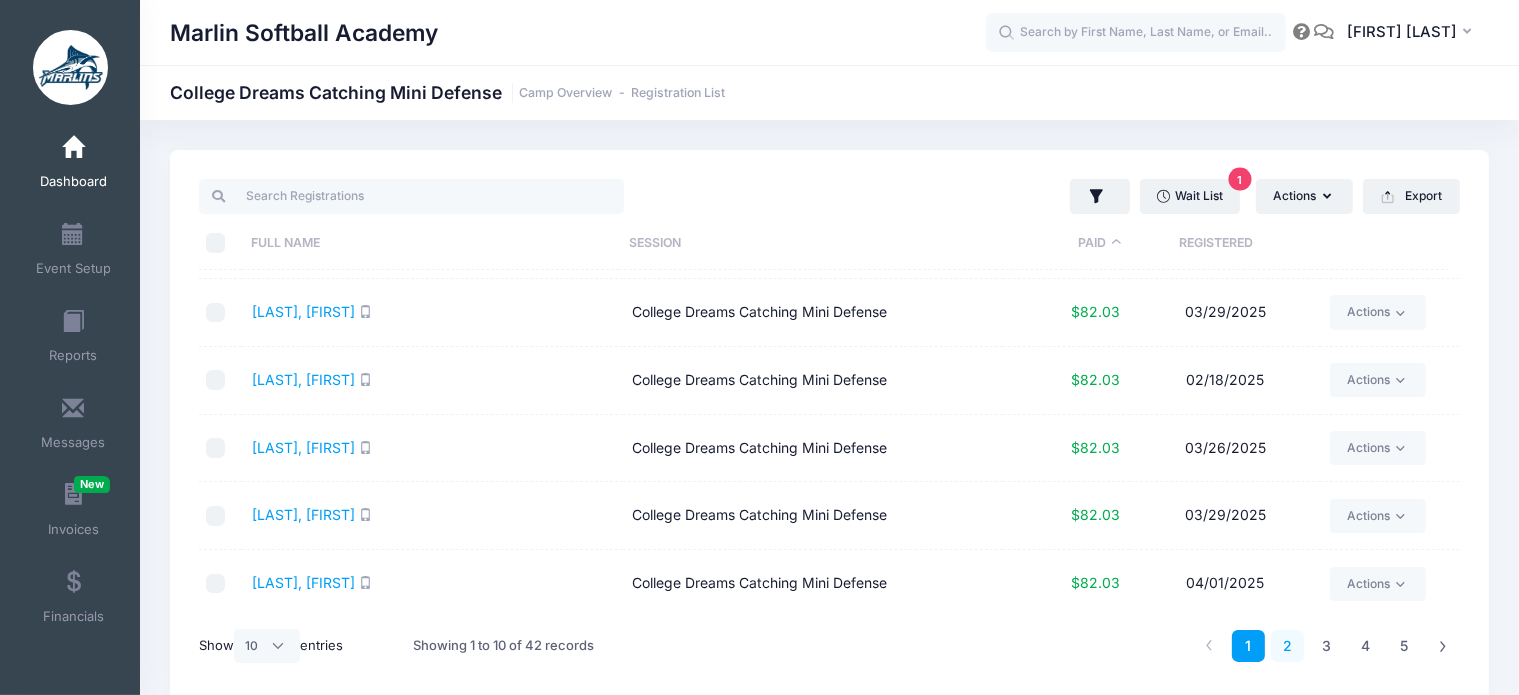 click on "2" at bounding box center (1287, 646) 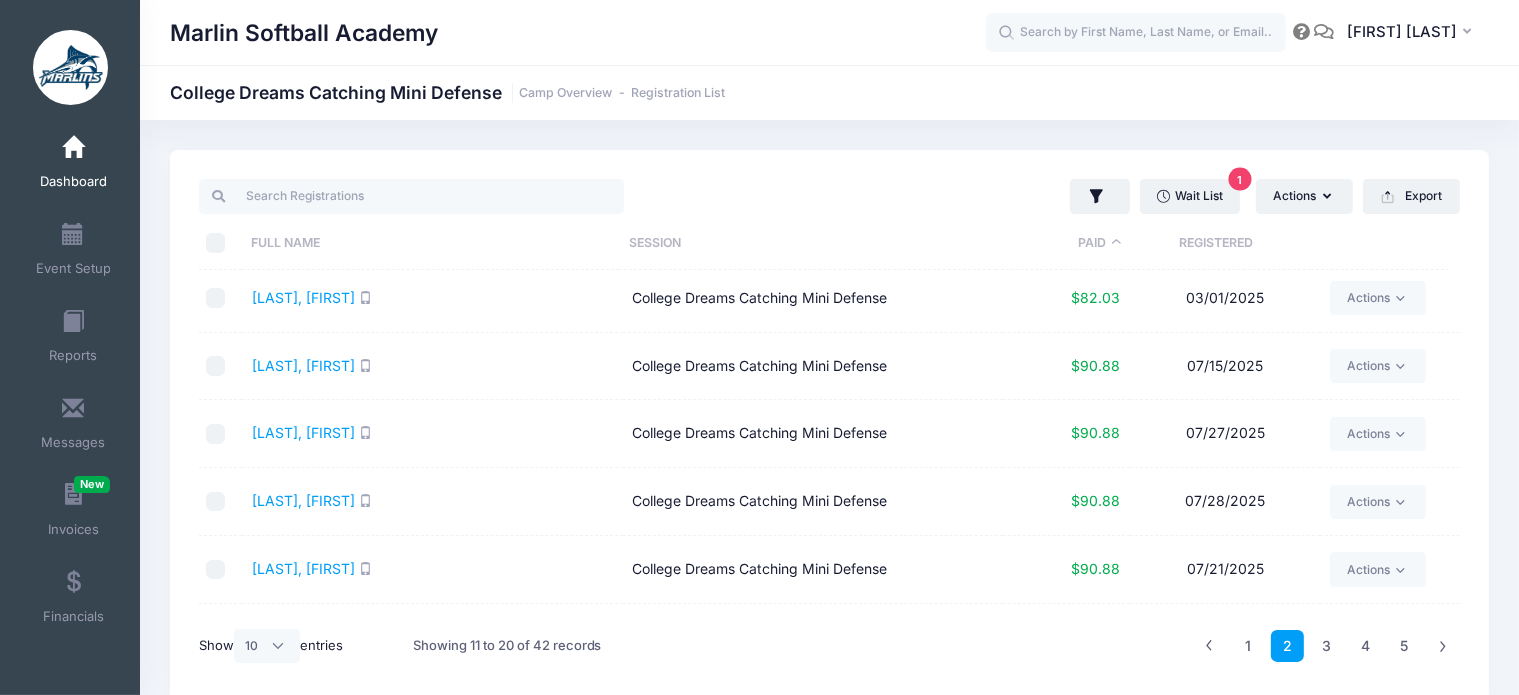 scroll, scrollTop: 0, scrollLeft: 0, axis: both 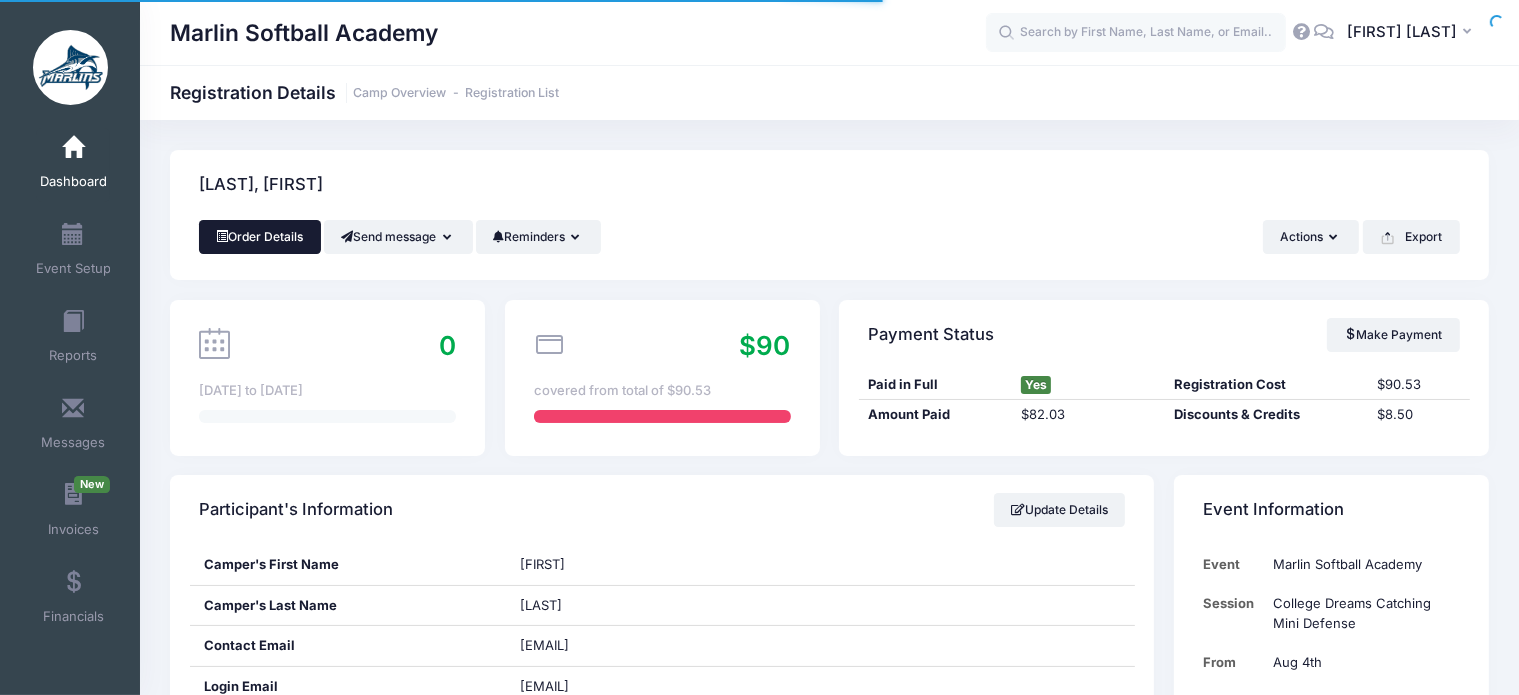 click on "Order Details" at bounding box center (260, 237) 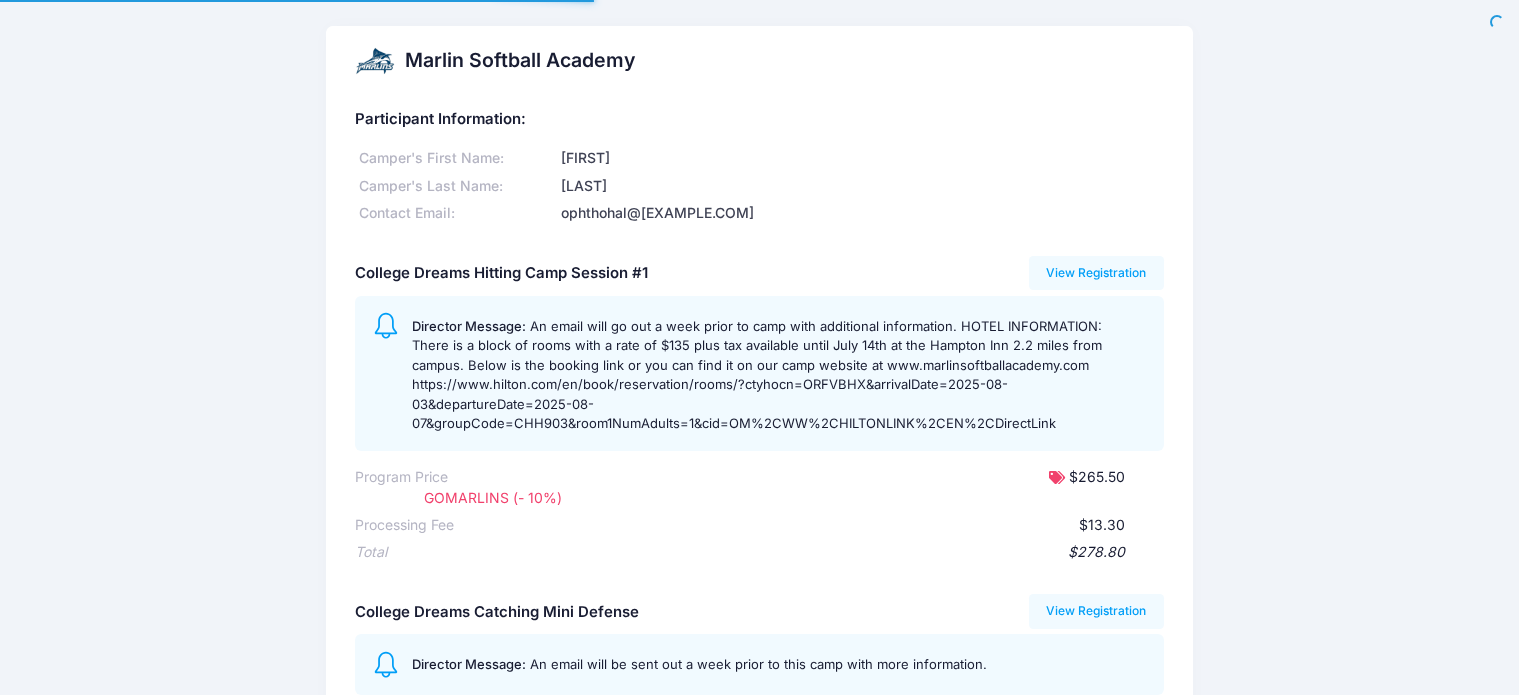 scroll, scrollTop: 0, scrollLeft: 0, axis: both 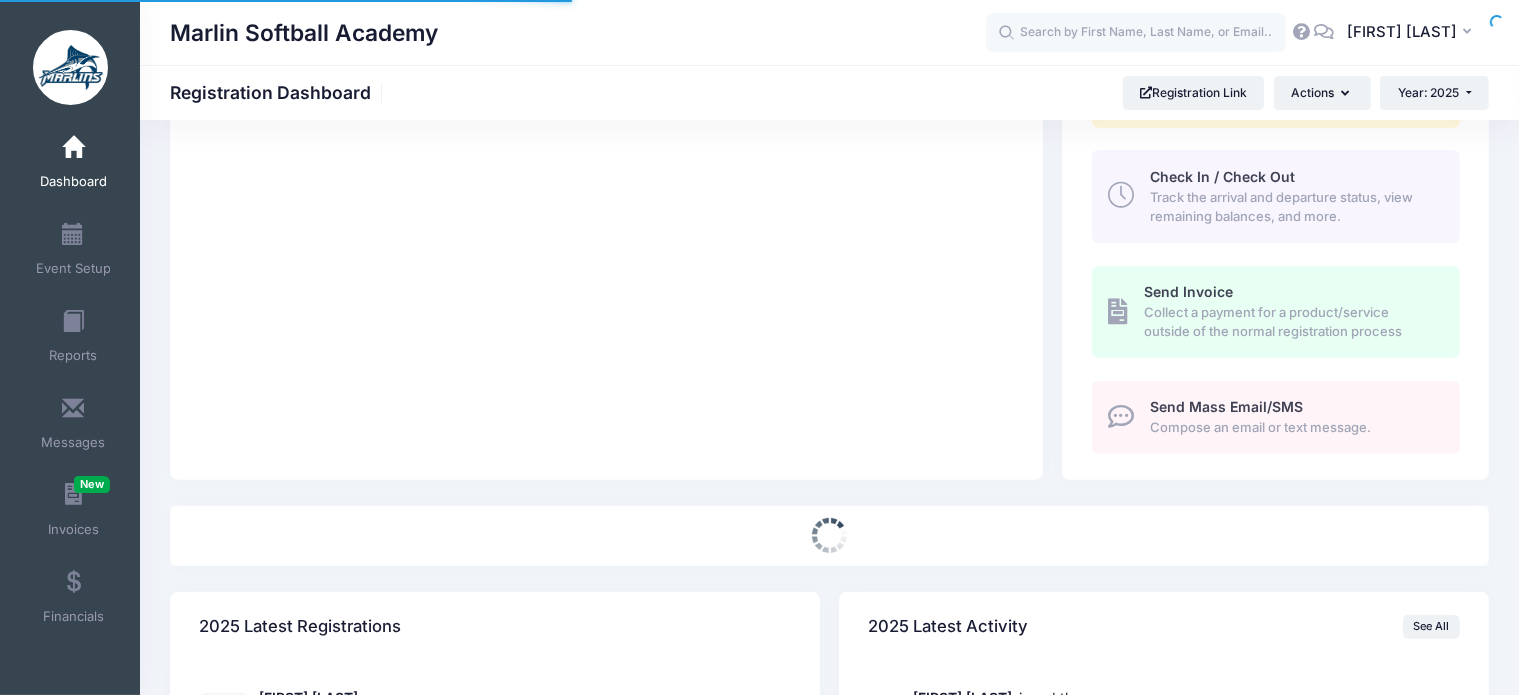 select 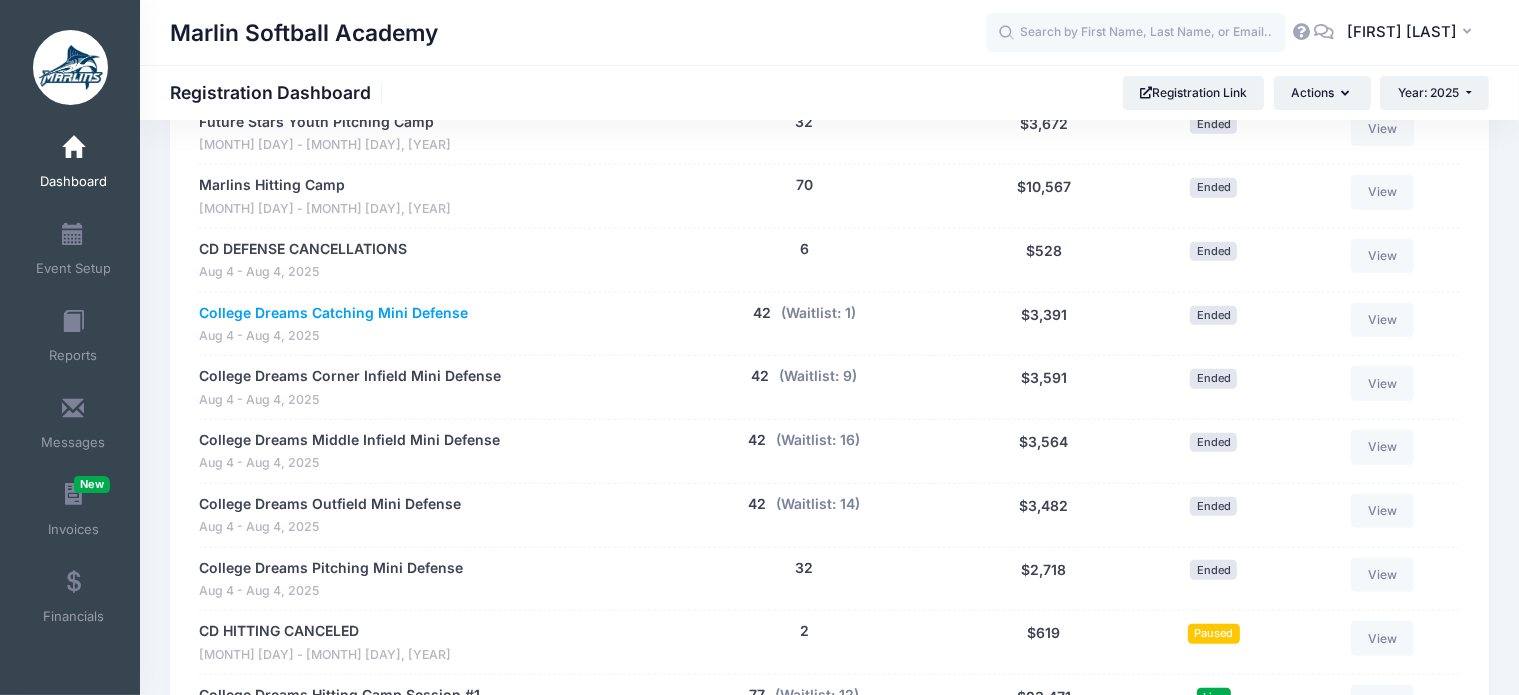 scroll, scrollTop: 2100, scrollLeft: 0, axis: vertical 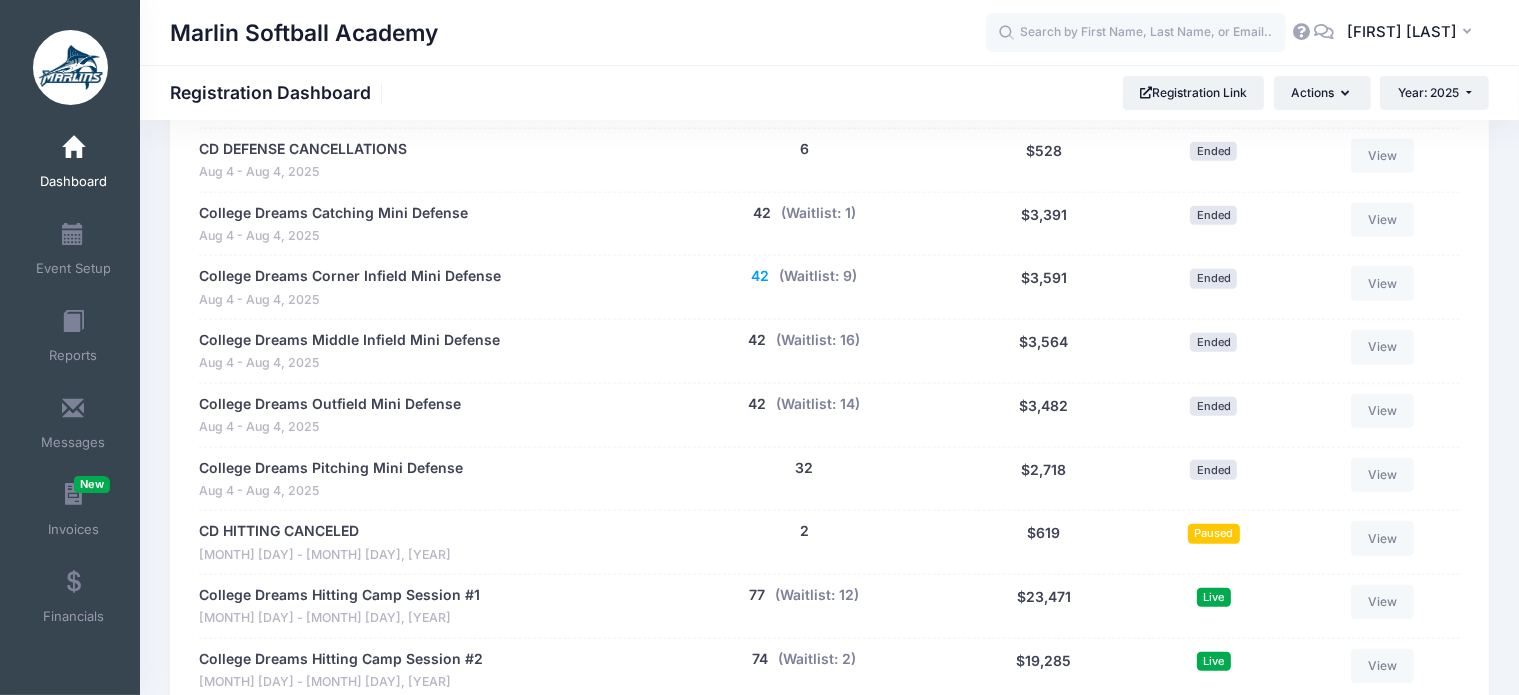 click on "42" at bounding box center [760, 276] 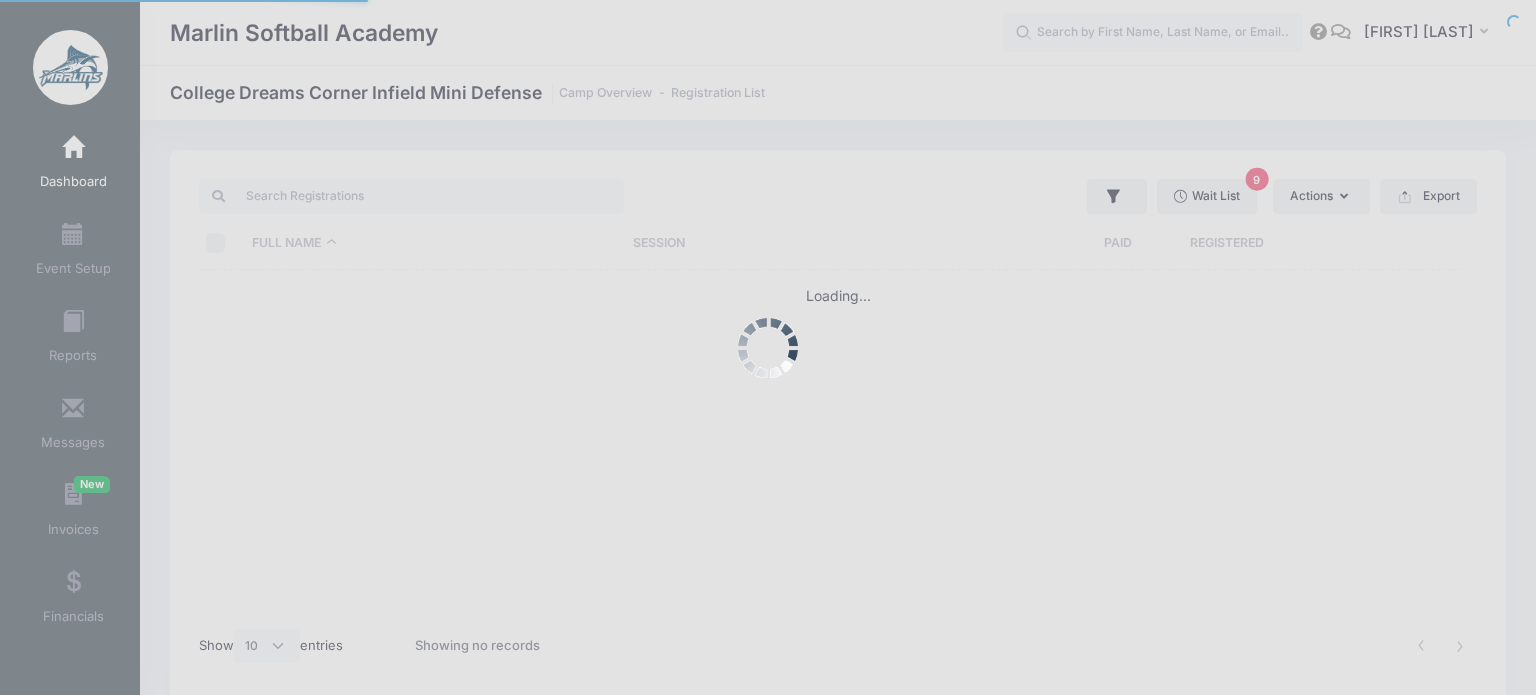 select on "10" 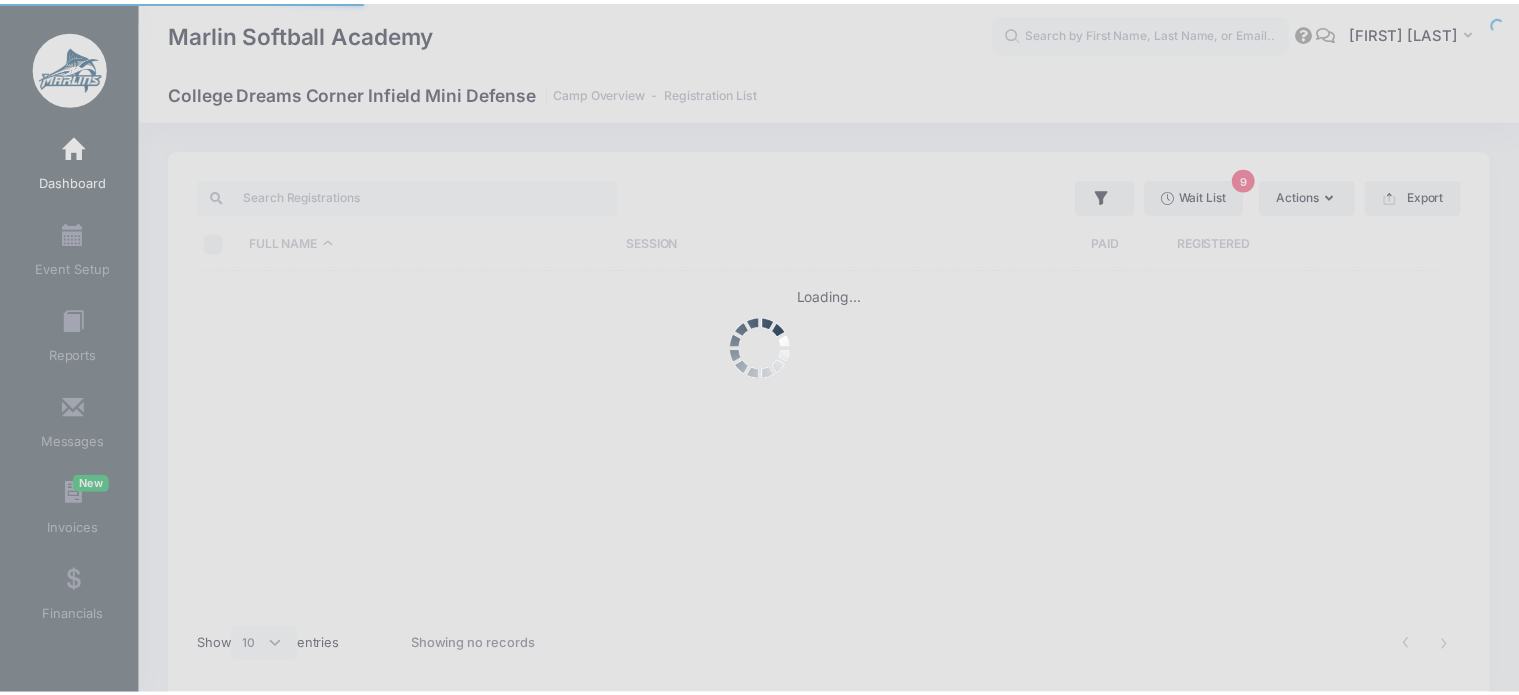 scroll, scrollTop: 0, scrollLeft: 0, axis: both 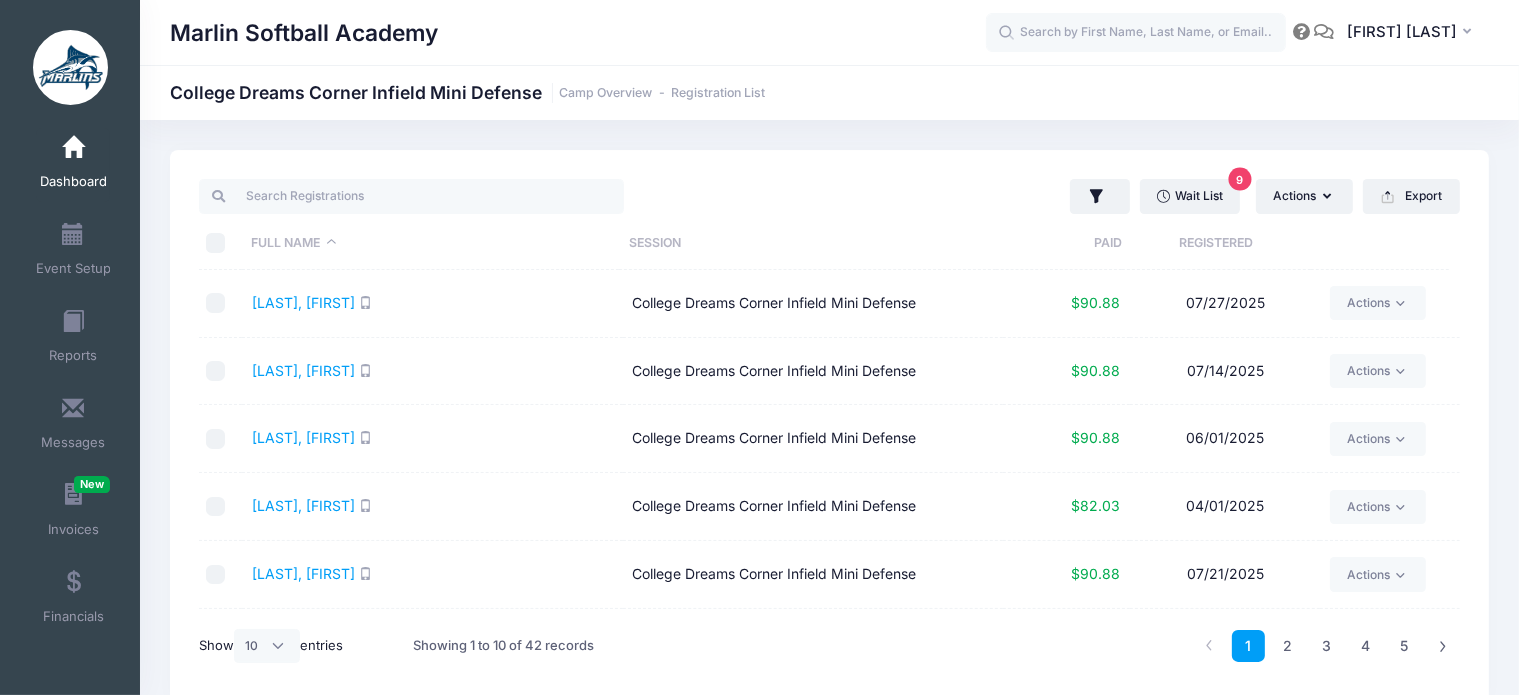 click on "Paid" at bounding box center (1059, 243) 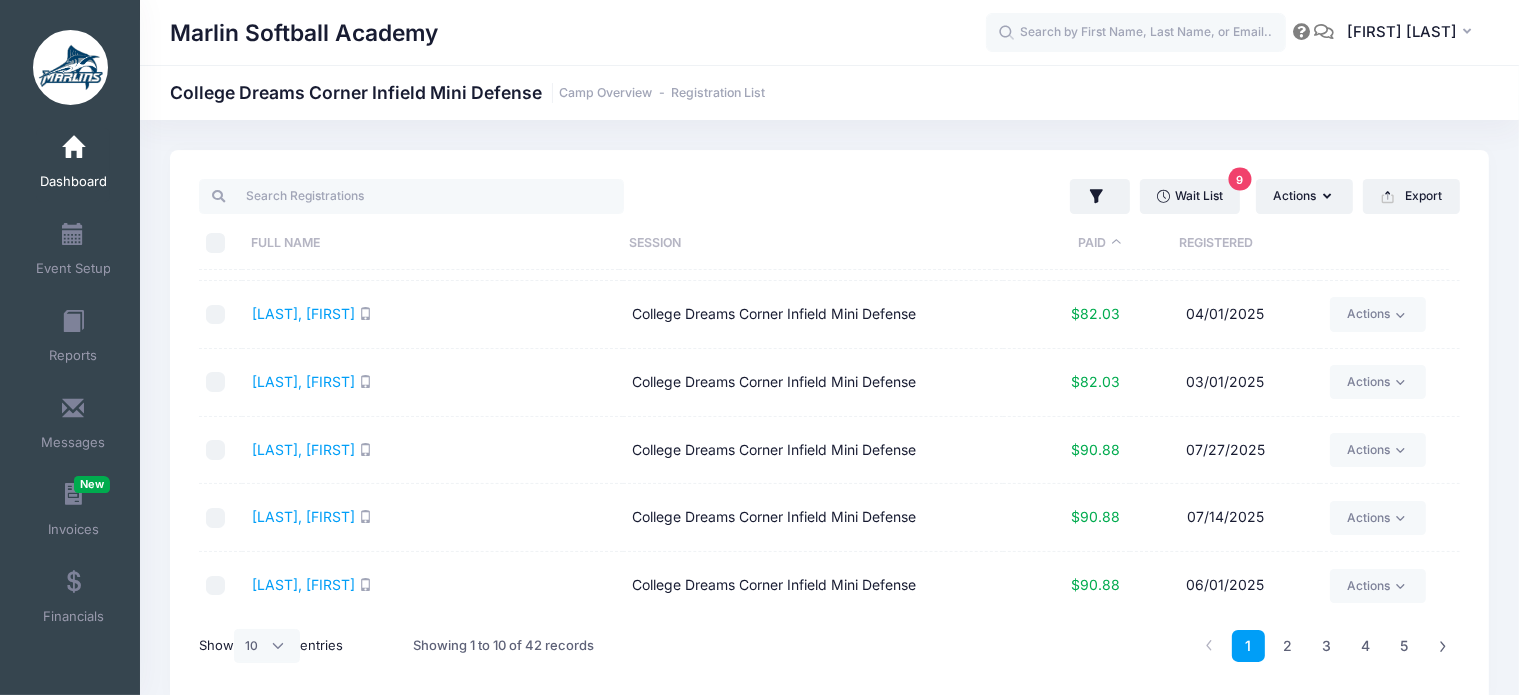 scroll, scrollTop: 330, scrollLeft: 0, axis: vertical 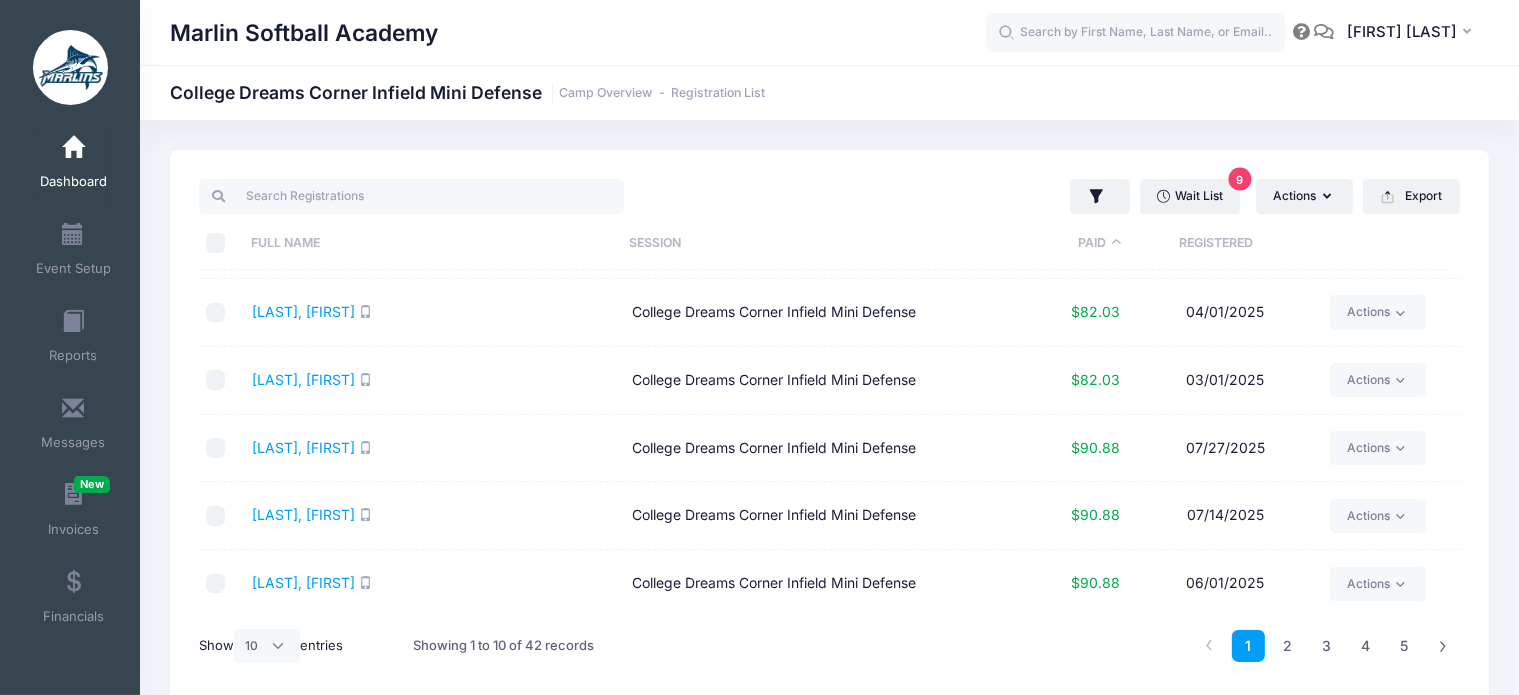 click on "Dashboard" at bounding box center [73, 165] 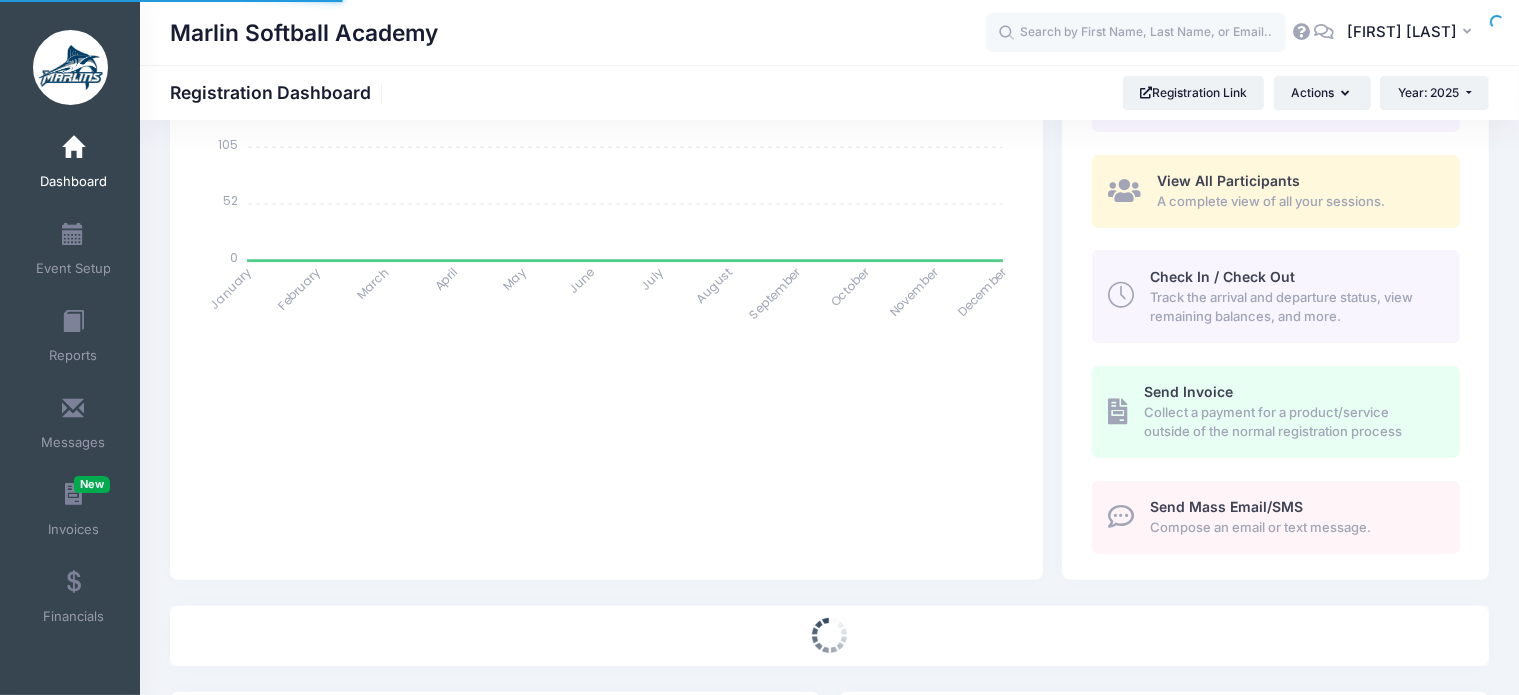 select 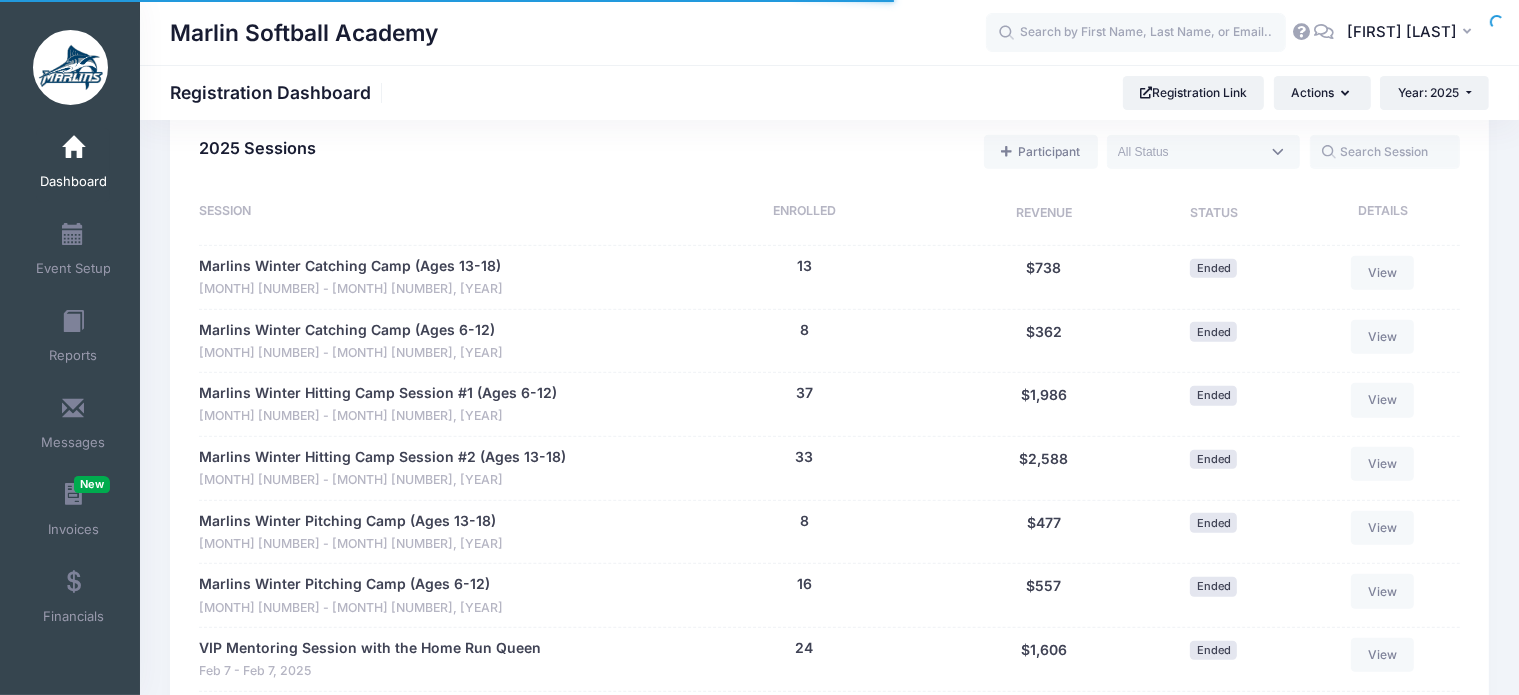 scroll, scrollTop: 1400, scrollLeft: 0, axis: vertical 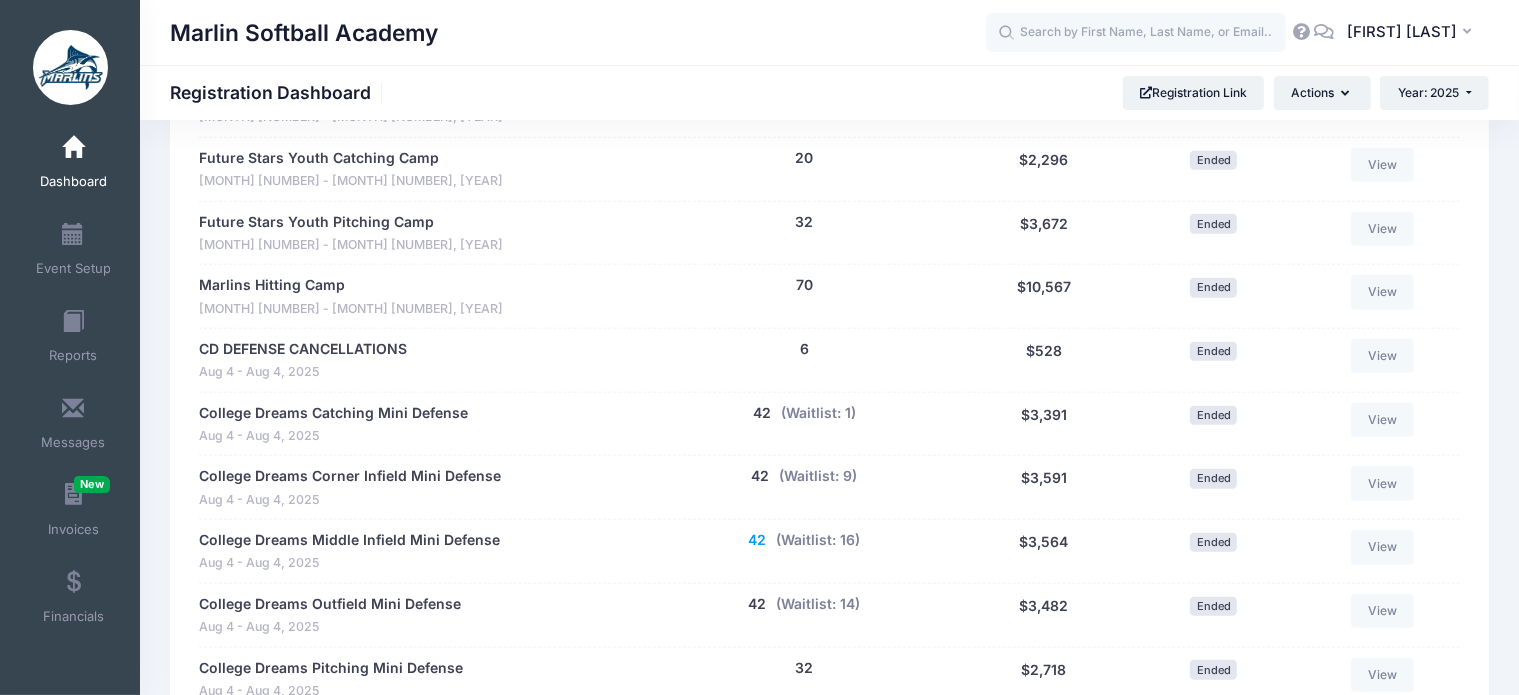 click on "42" at bounding box center (757, 540) 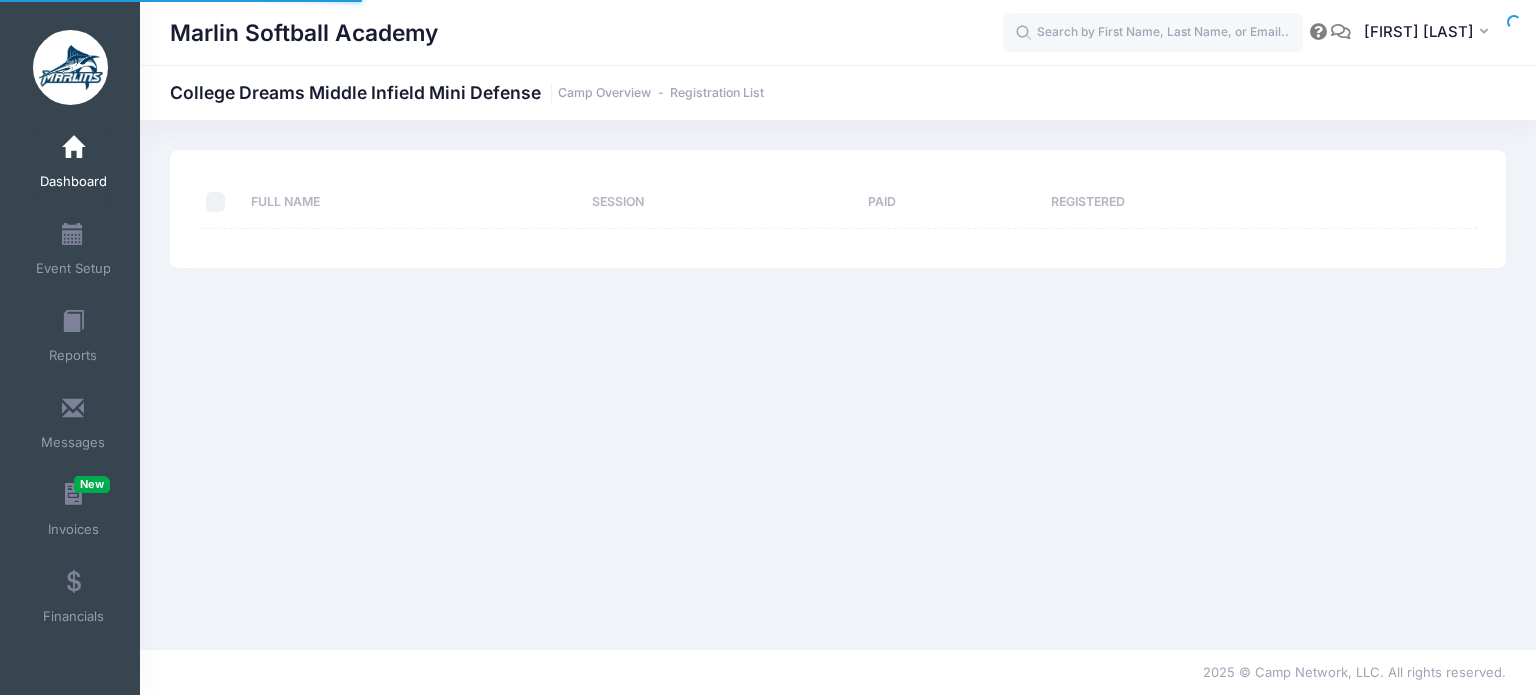 scroll, scrollTop: 0, scrollLeft: 0, axis: both 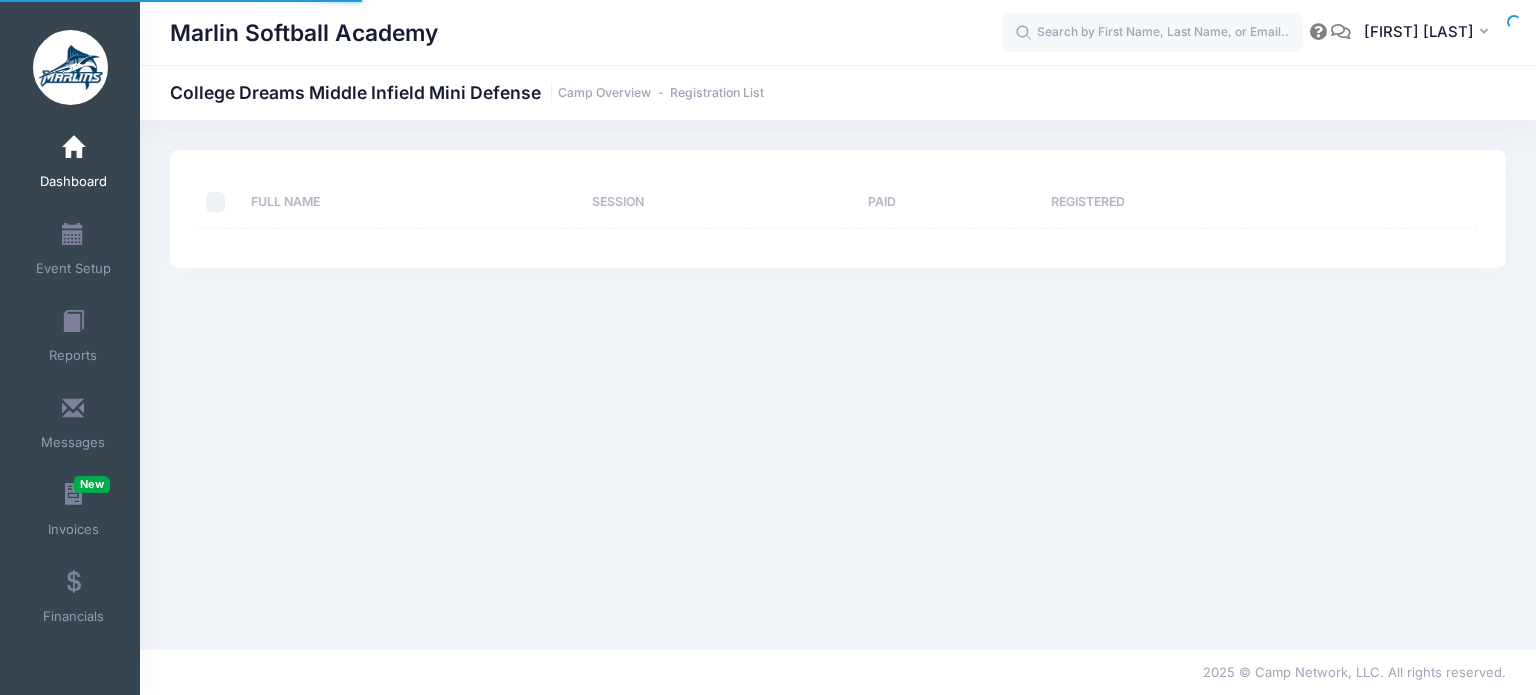 select on "10" 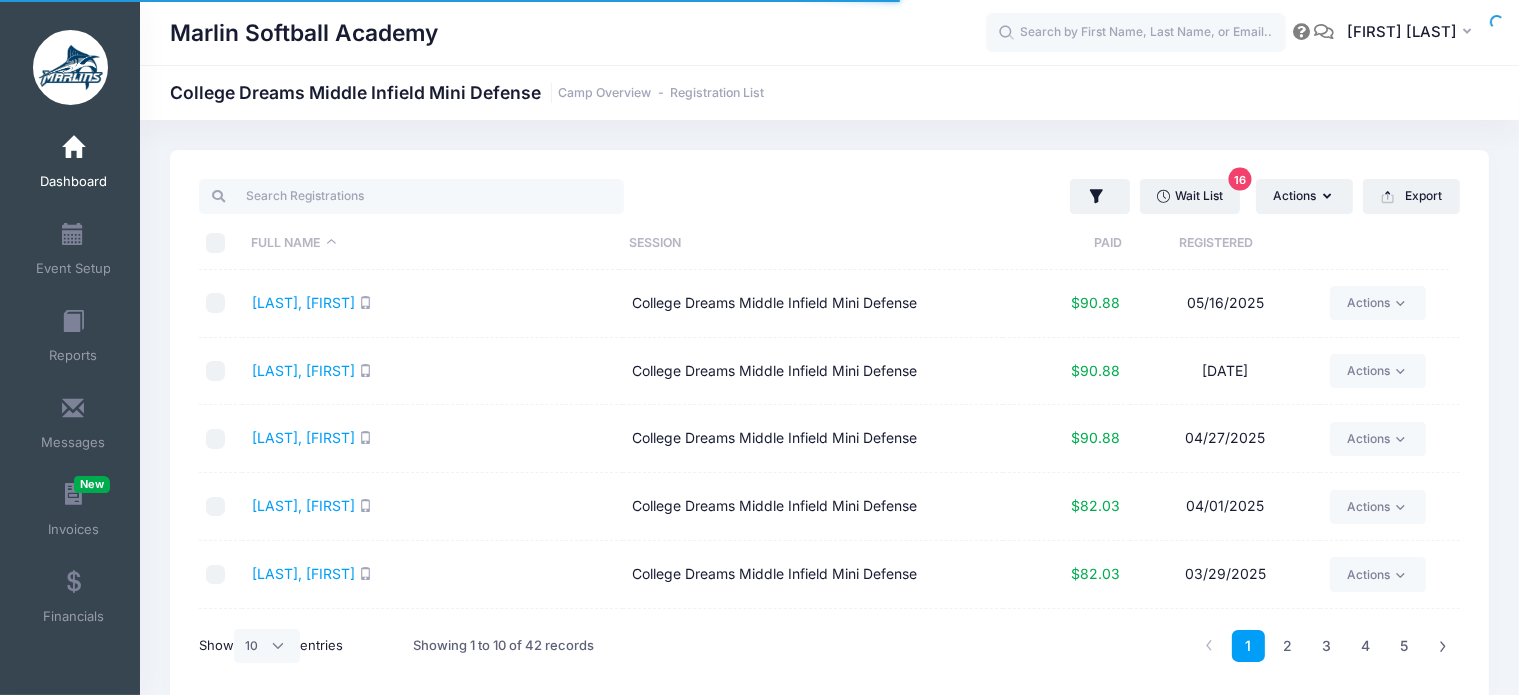click on "Paid" at bounding box center (1059, 243) 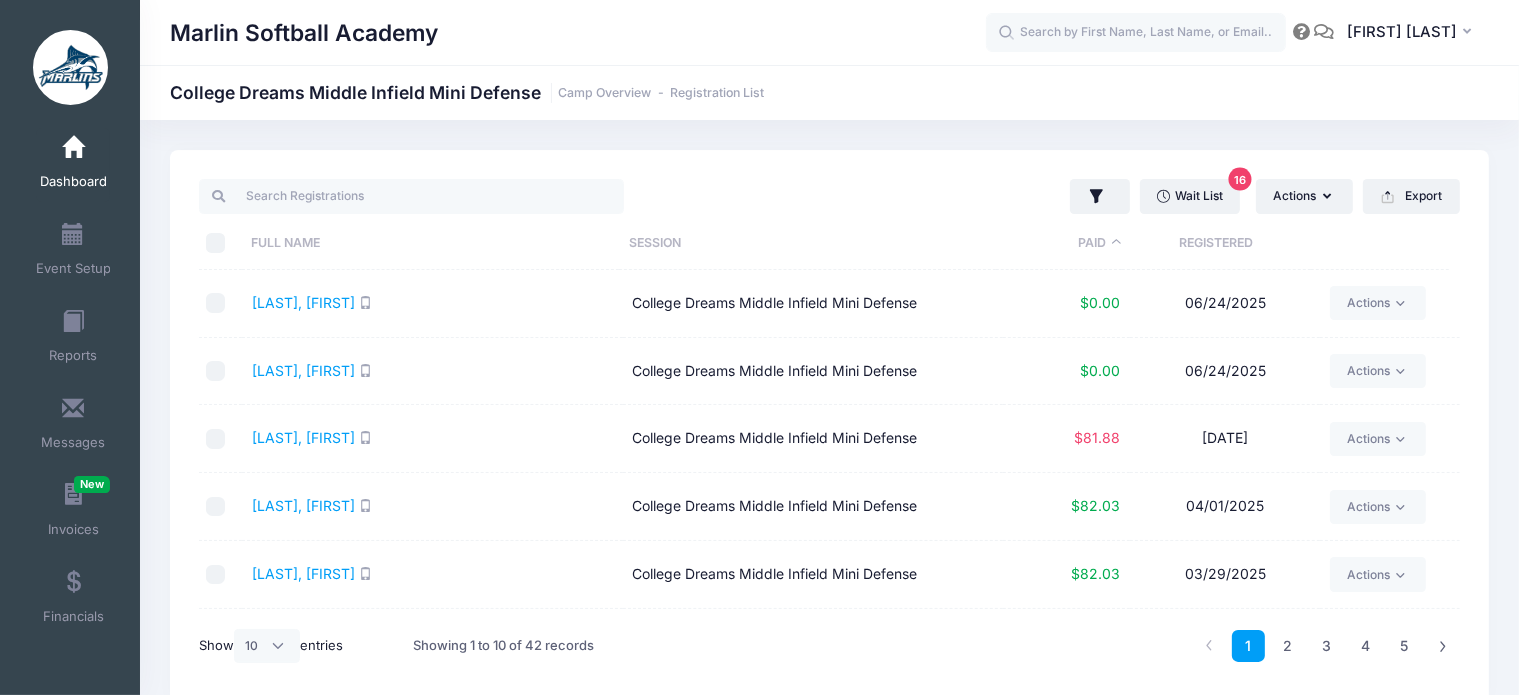 scroll, scrollTop: 83, scrollLeft: 0, axis: vertical 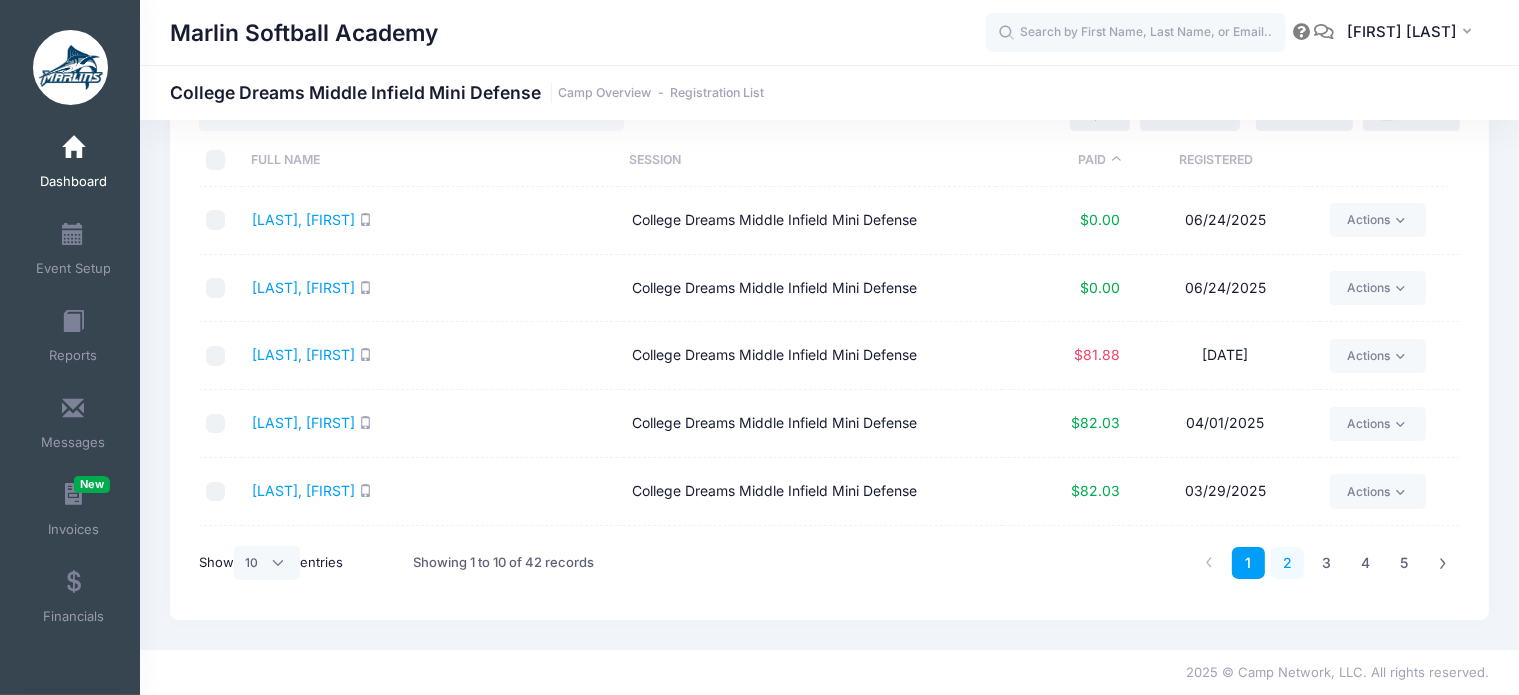 click on "2" at bounding box center (1287, 563) 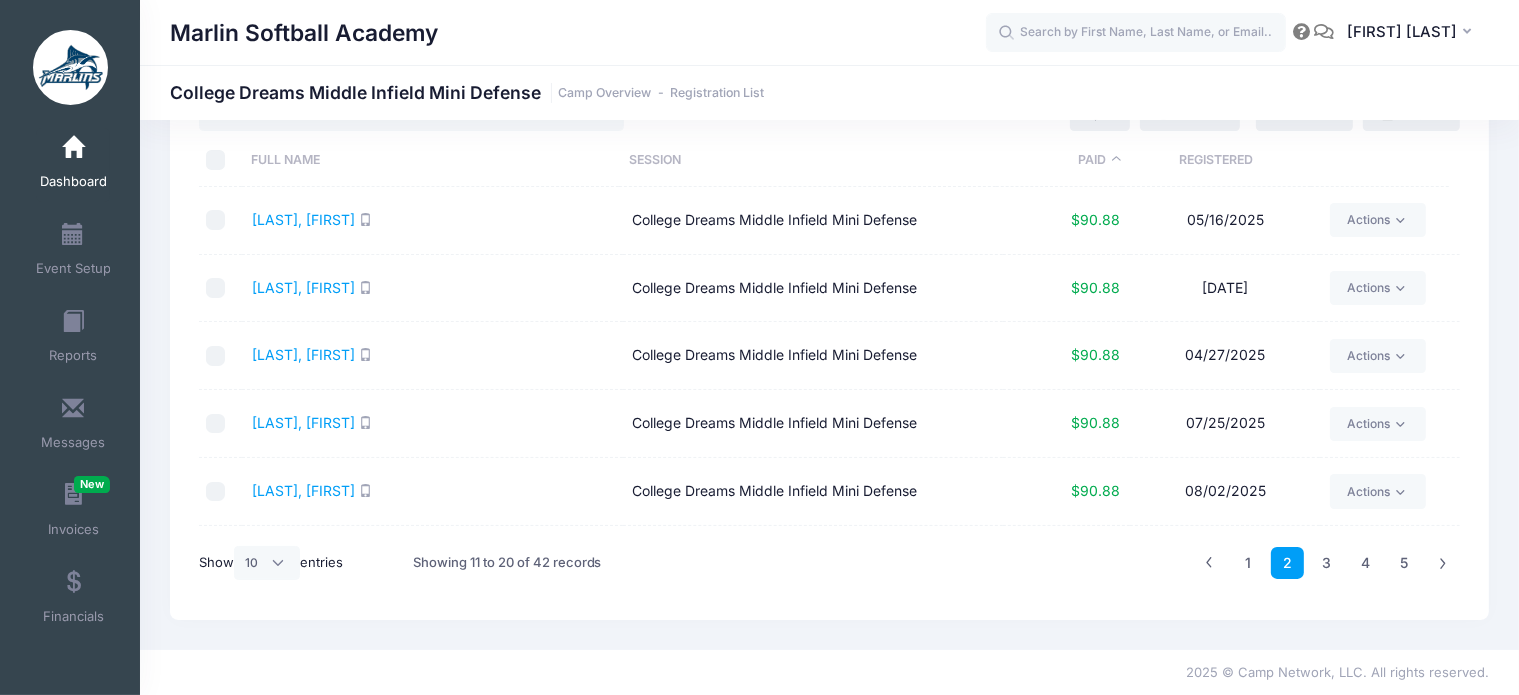 scroll, scrollTop: 0, scrollLeft: 0, axis: both 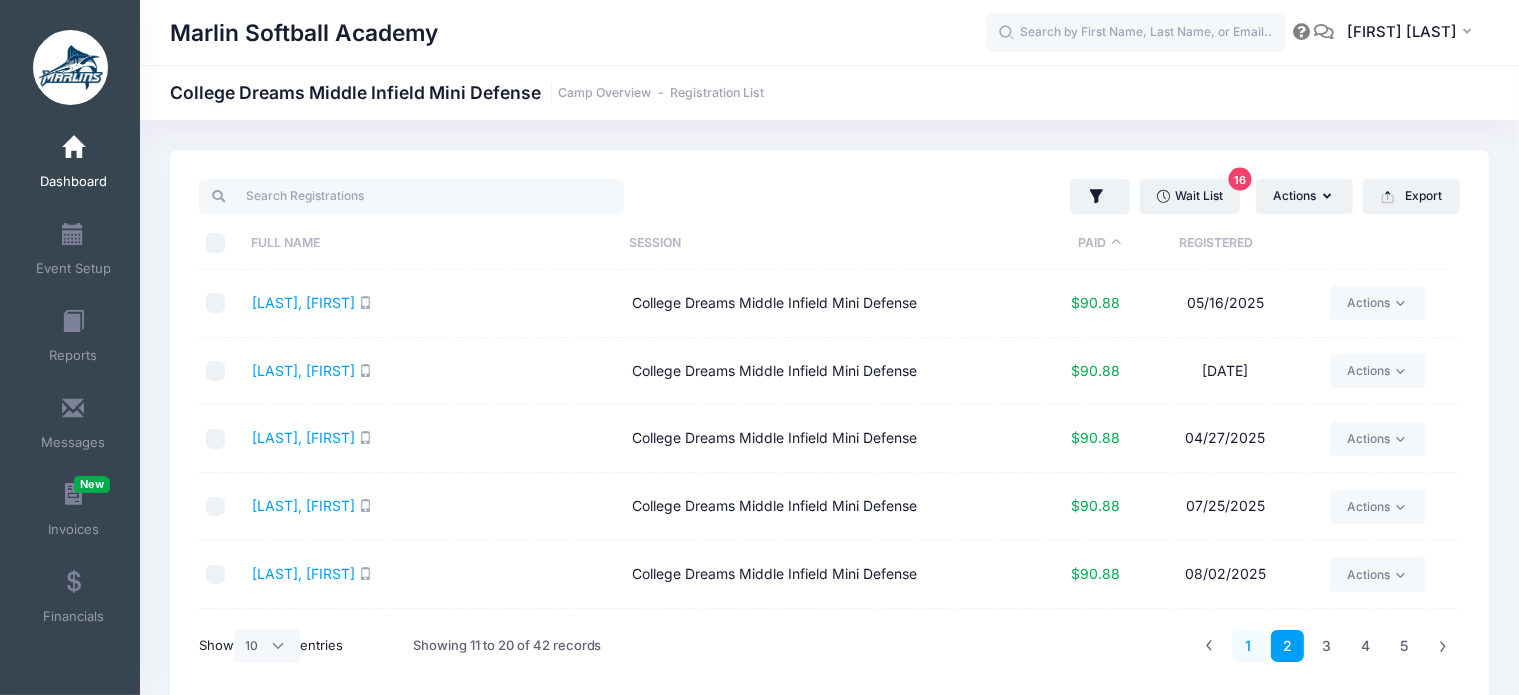 click on "1" at bounding box center [1248, 646] 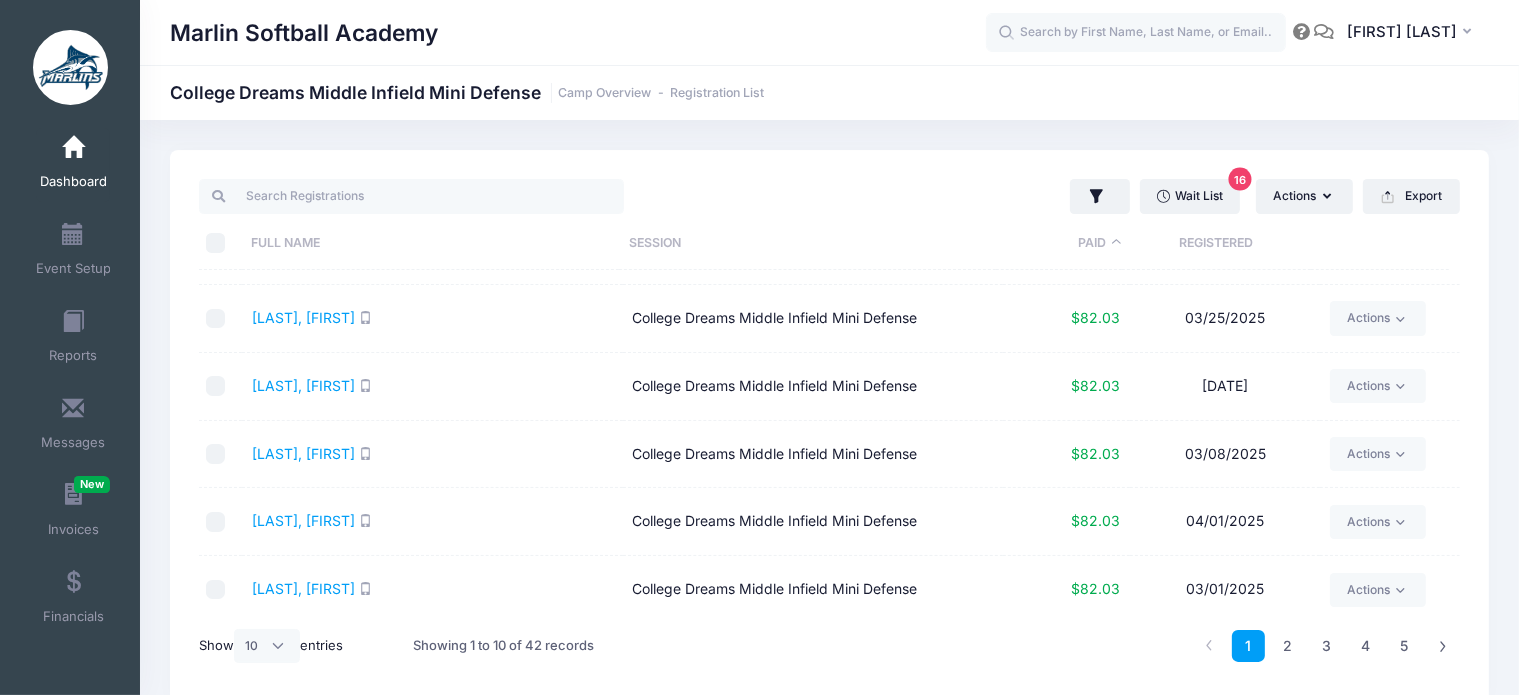 scroll, scrollTop: 330, scrollLeft: 0, axis: vertical 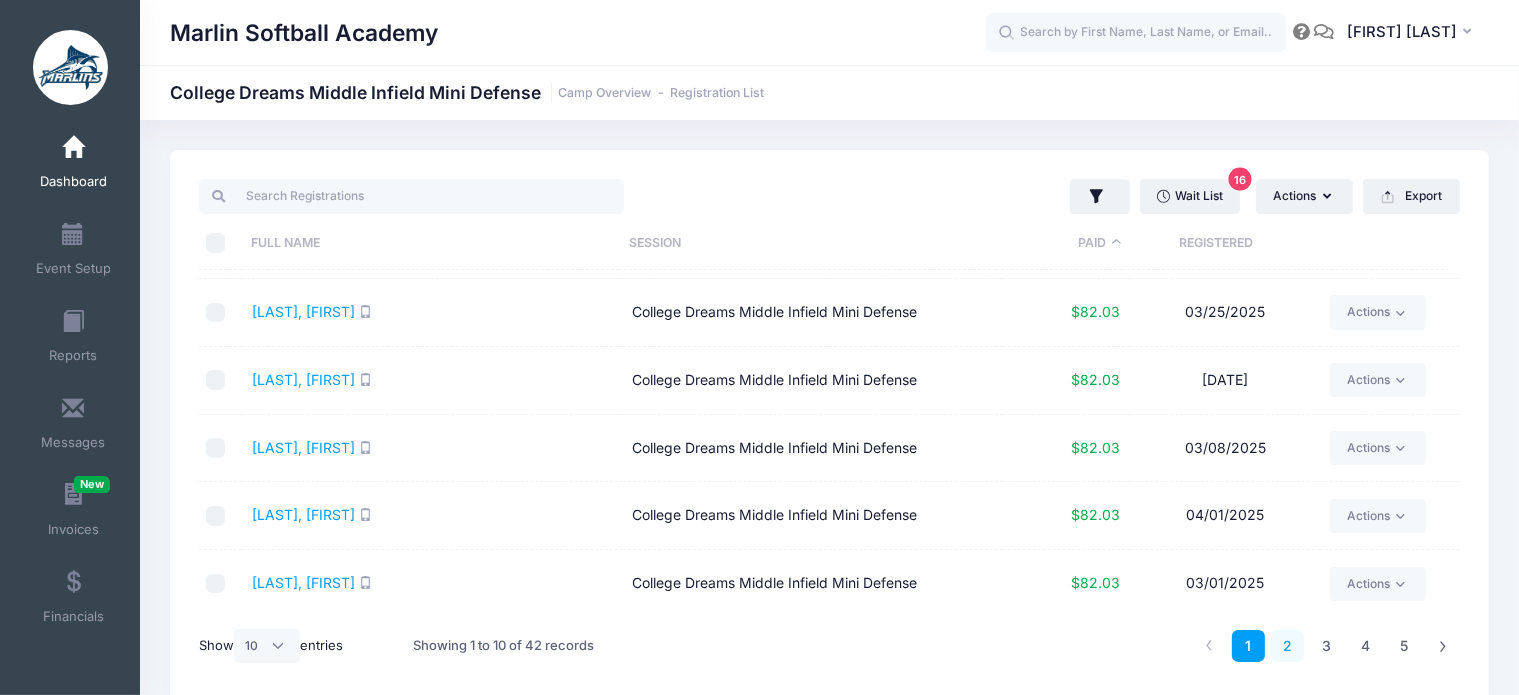 click on "2" at bounding box center (1287, 646) 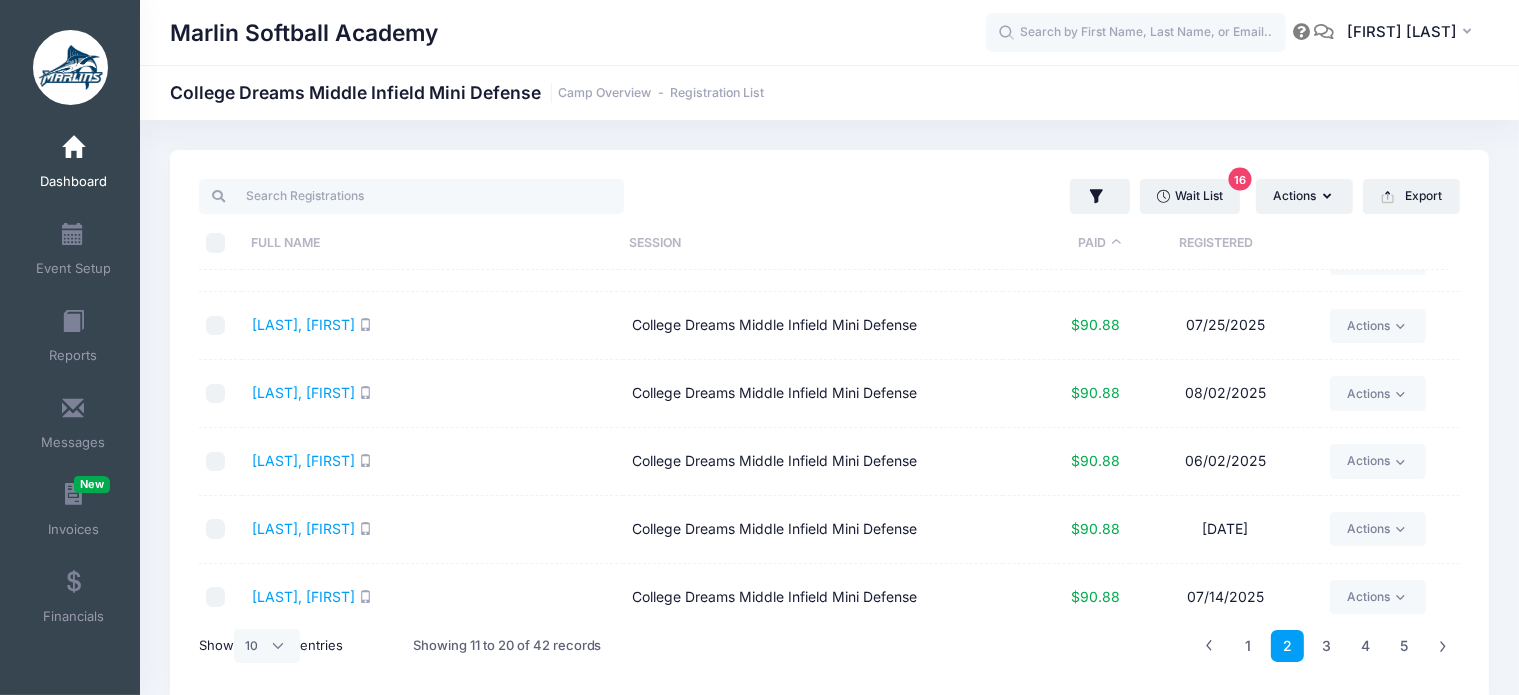 scroll, scrollTop: 0, scrollLeft: 0, axis: both 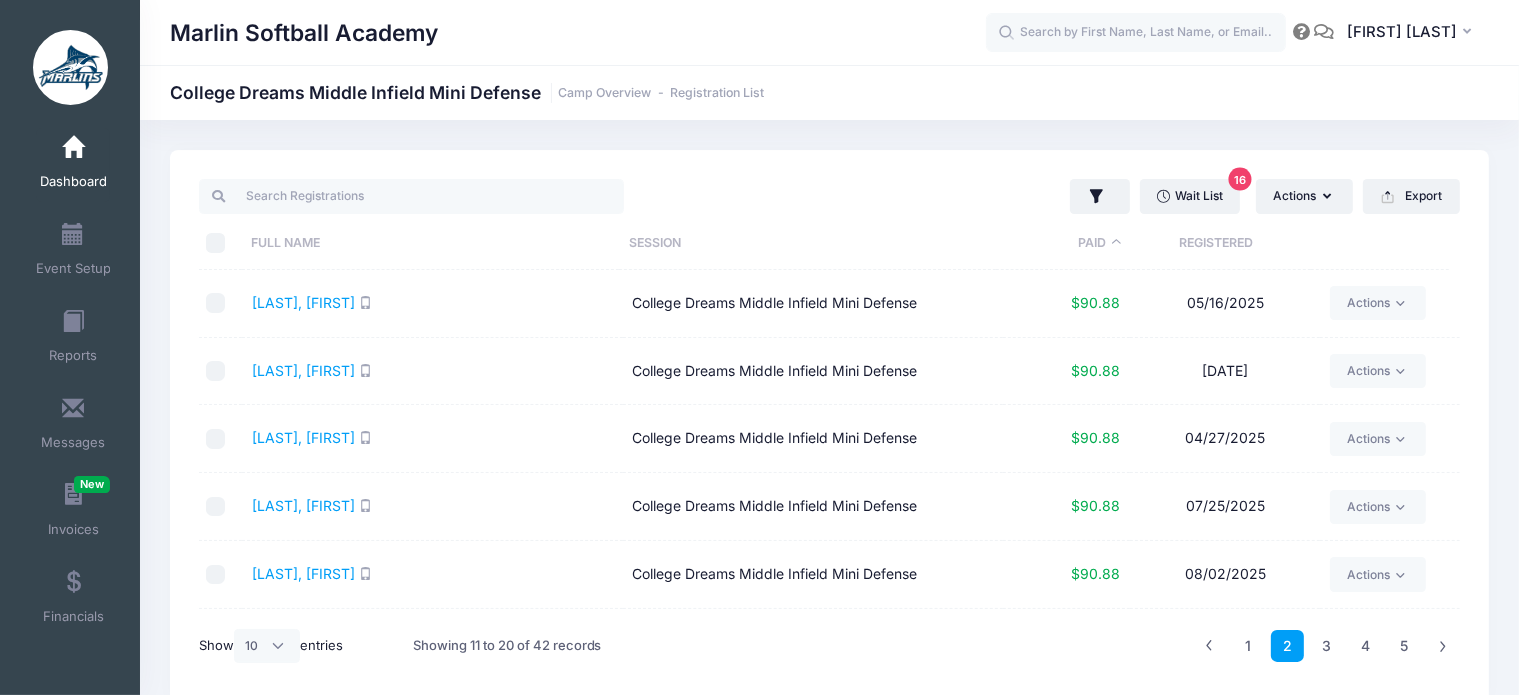 click on "Dashboard" at bounding box center (73, 165) 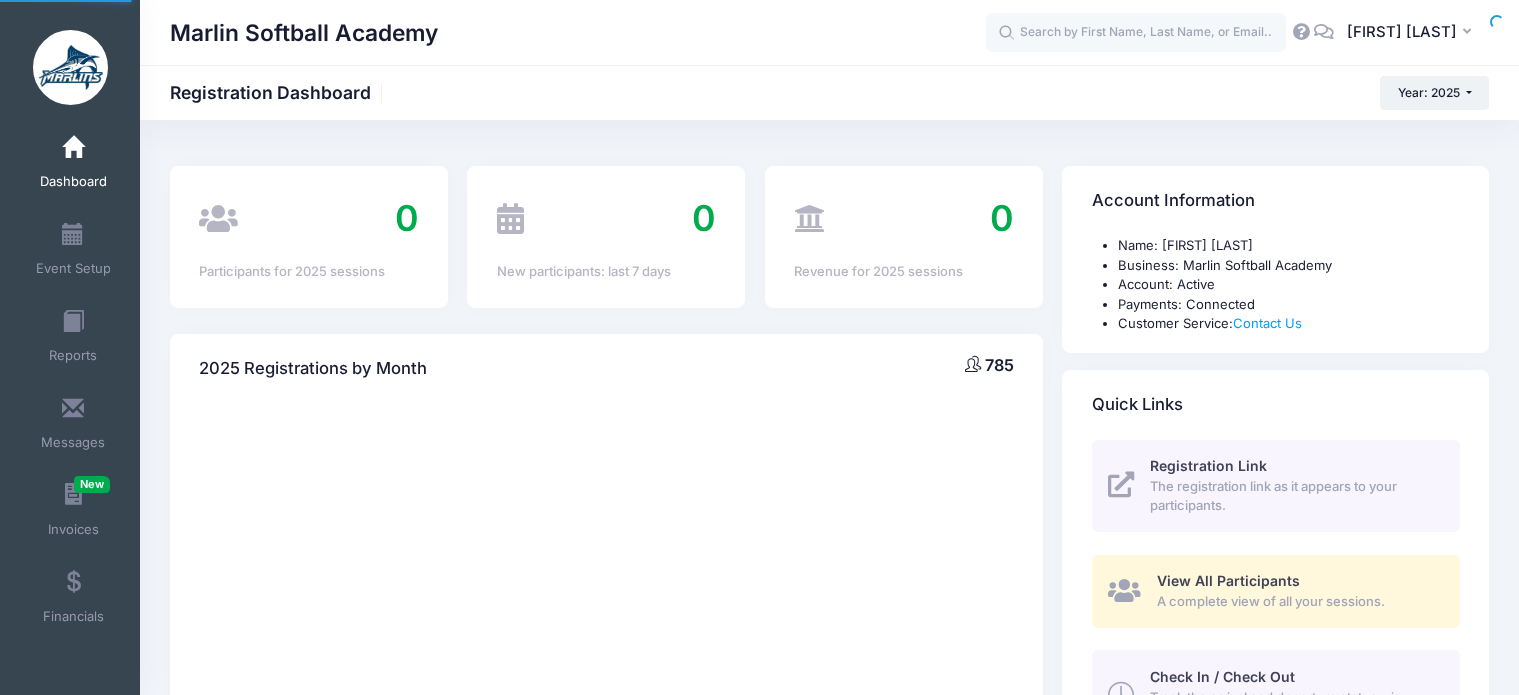 scroll, scrollTop: 0, scrollLeft: 0, axis: both 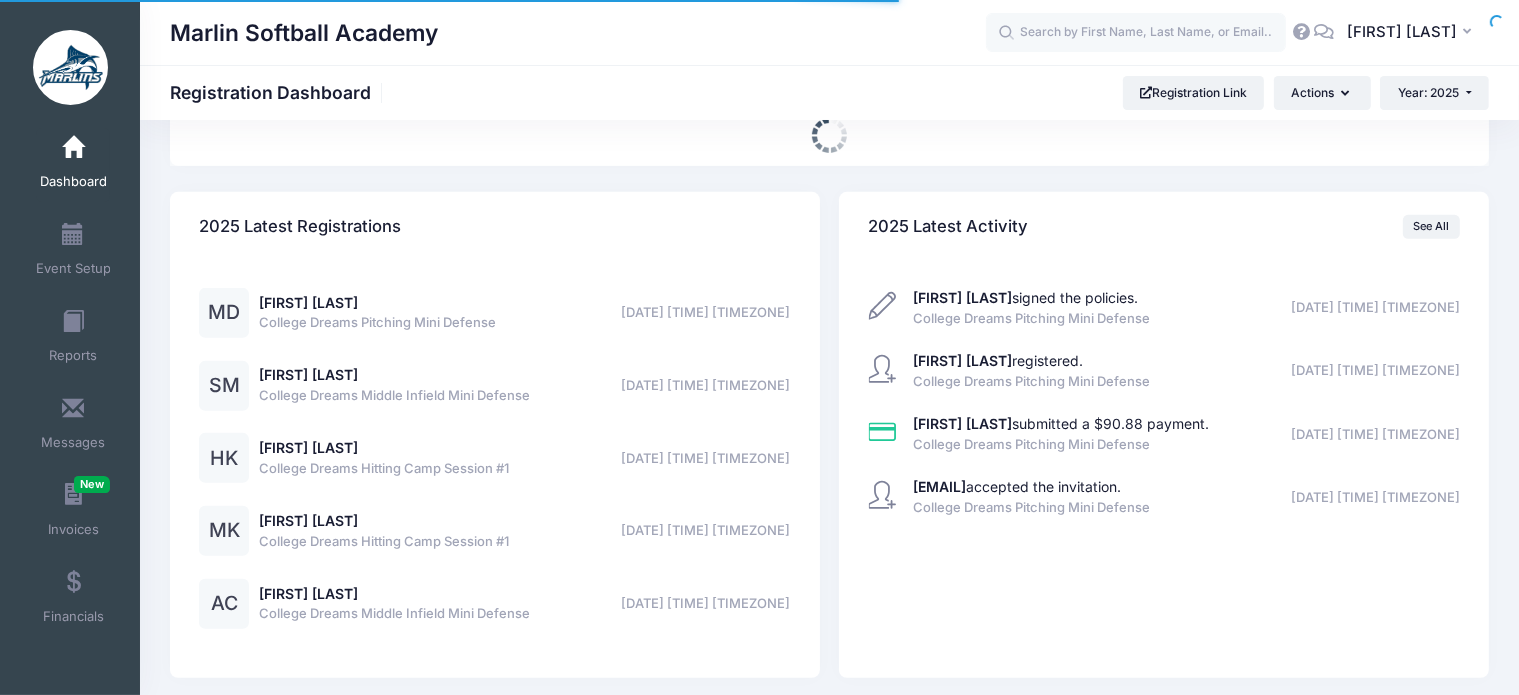 select 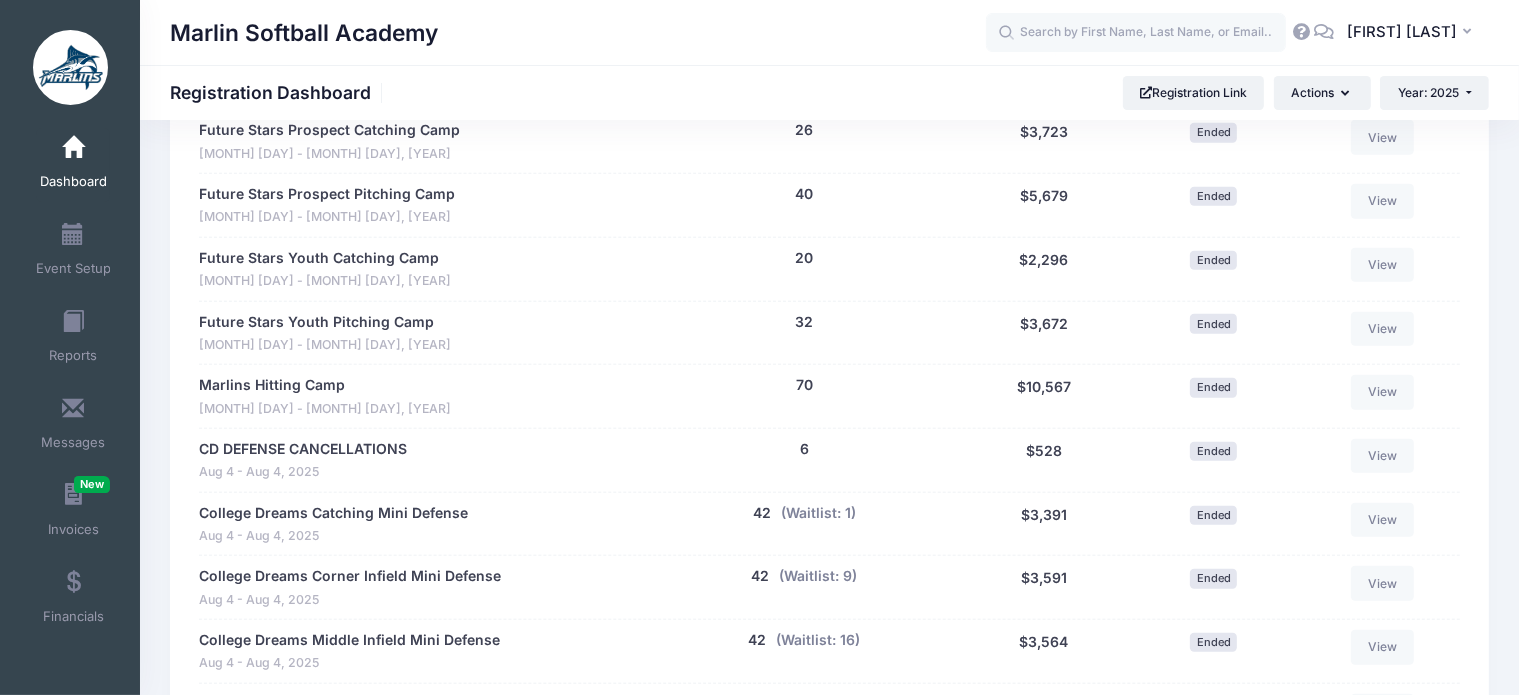 scroll, scrollTop: 1900, scrollLeft: 0, axis: vertical 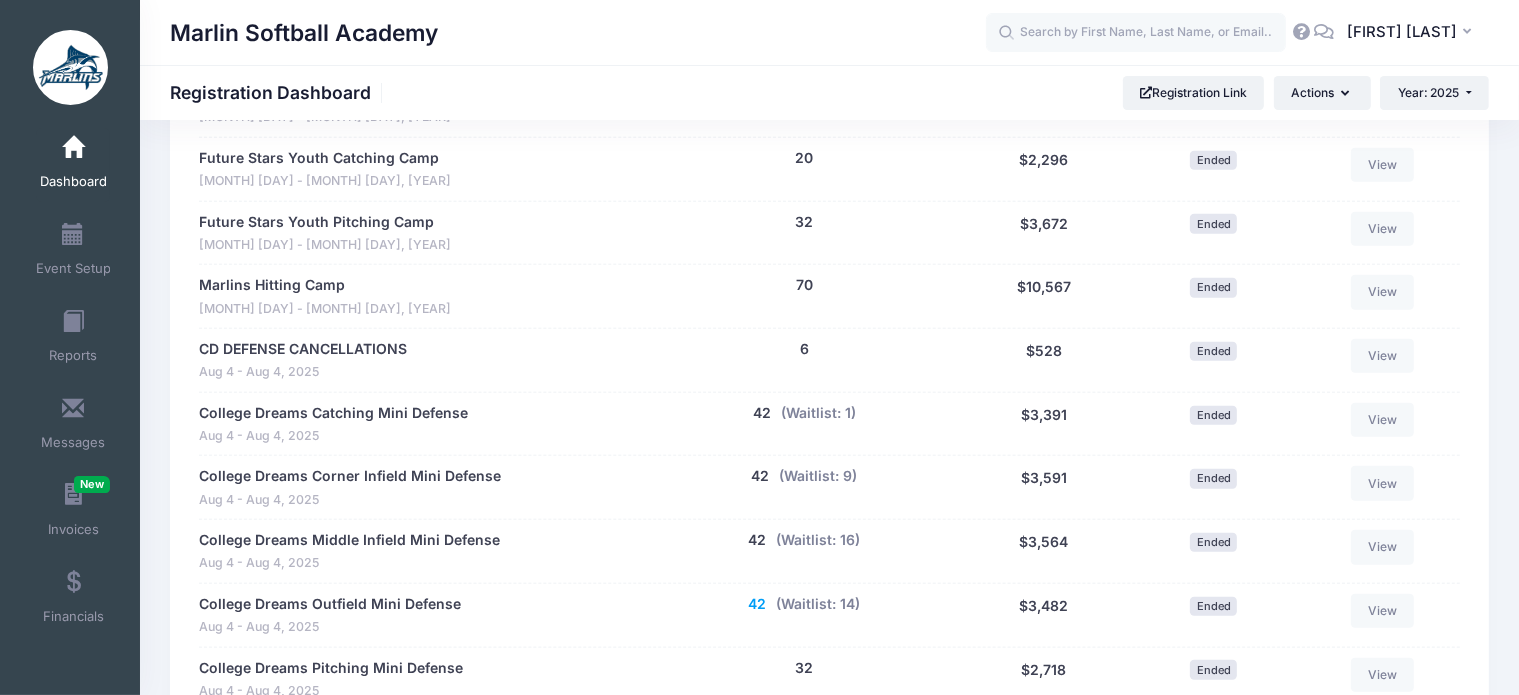 click on "42" at bounding box center [757, 604] 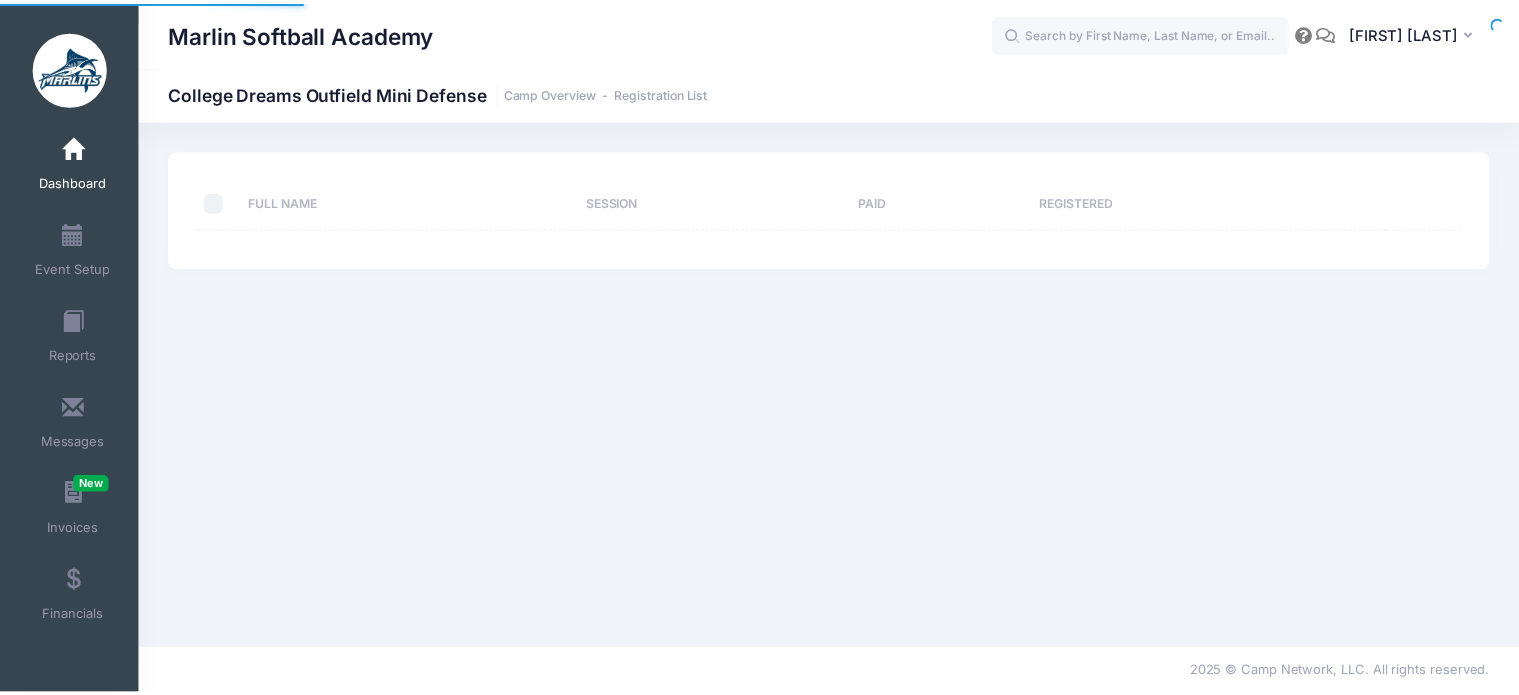 scroll, scrollTop: 0, scrollLeft: 0, axis: both 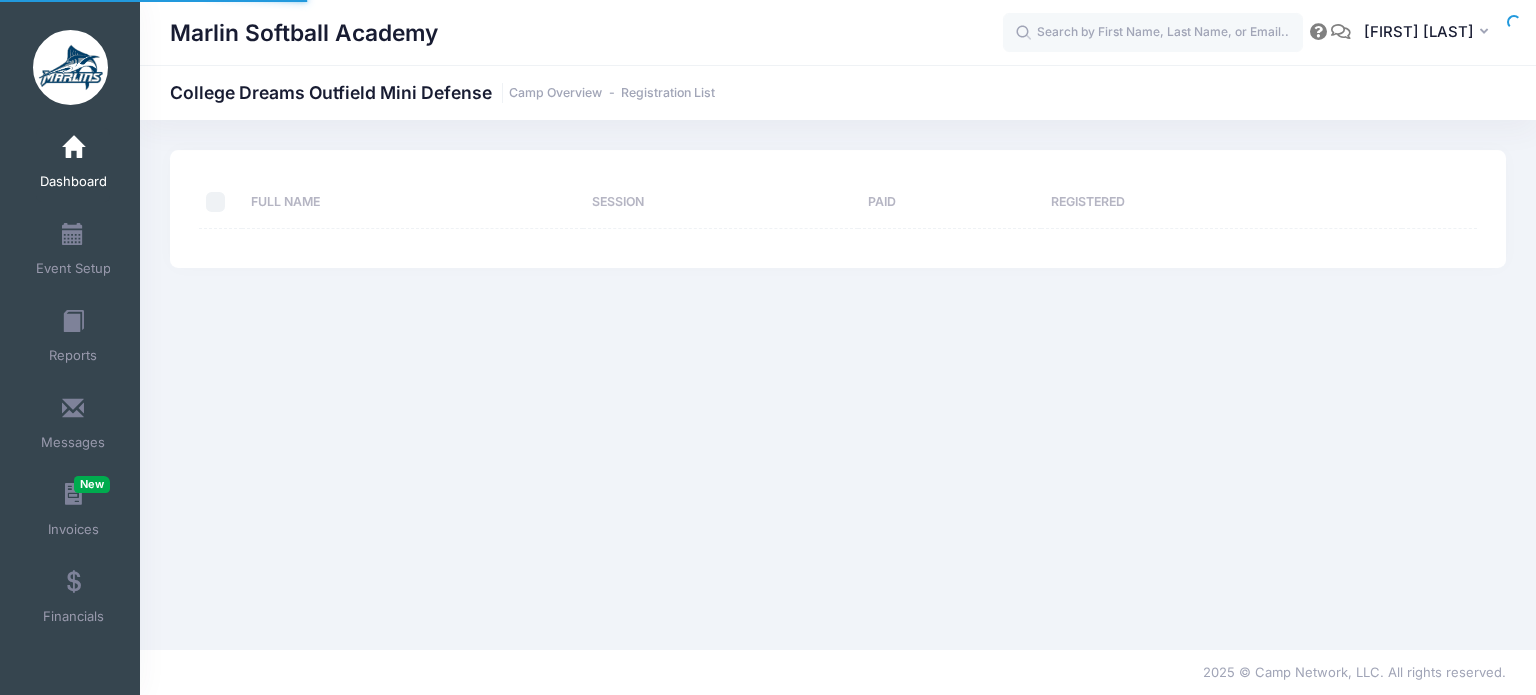 select on "10" 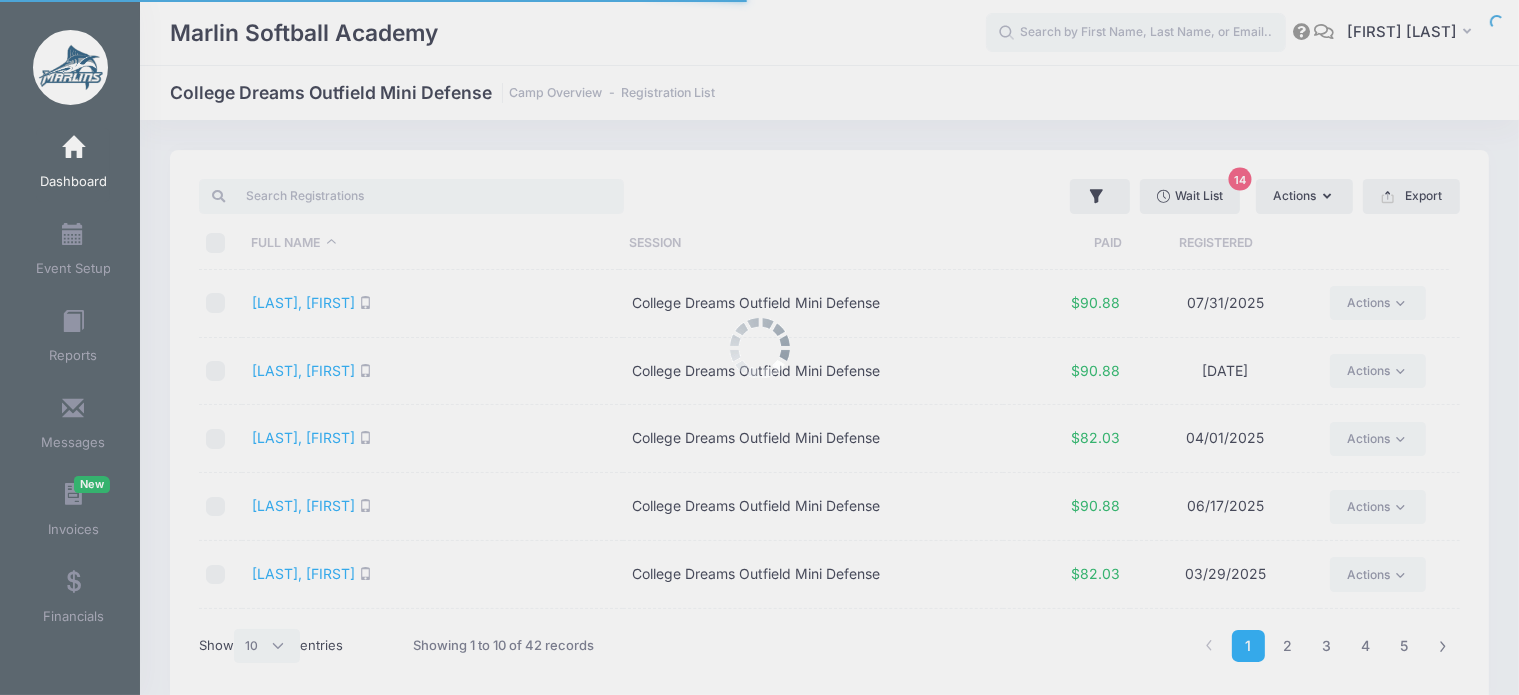 scroll, scrollTop: 0, scrollLeft: 0, axis: both 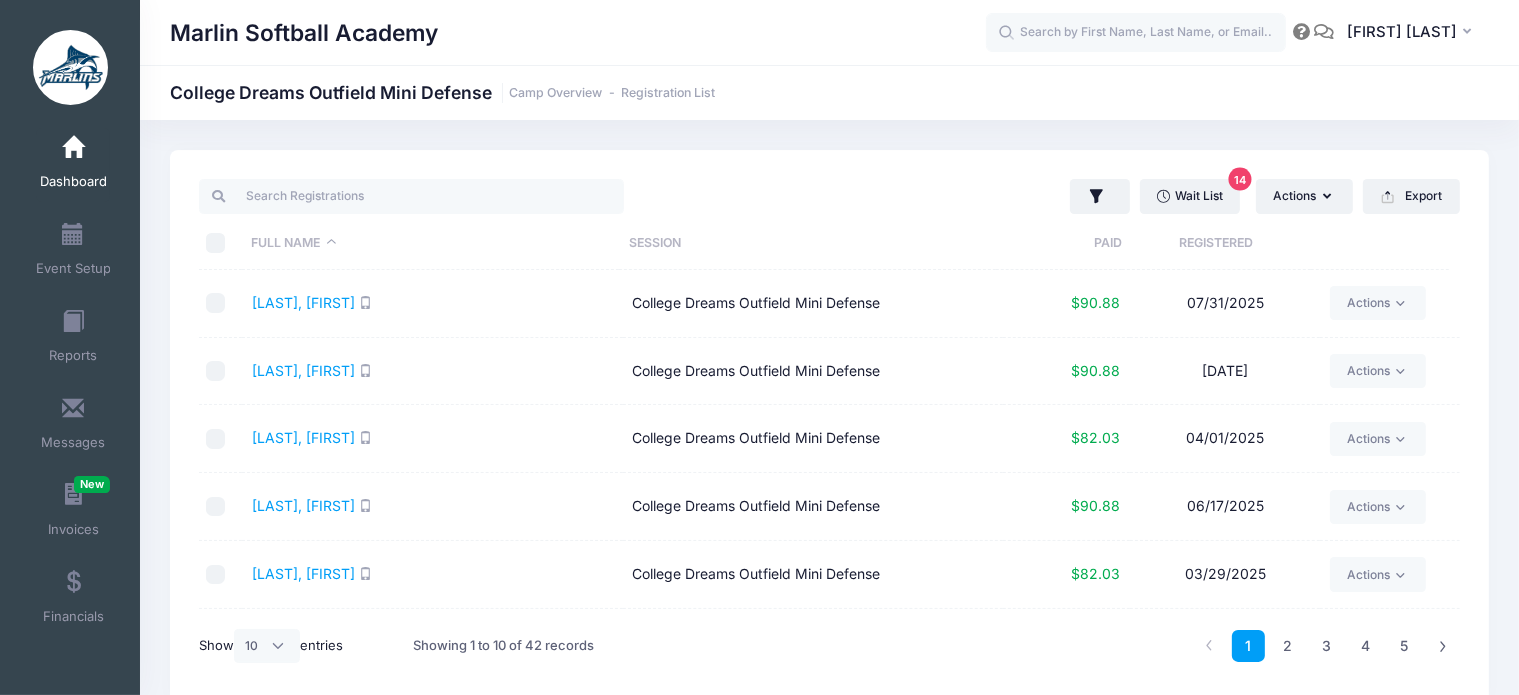 click on "Paid" at bounding box center [1059, 243] 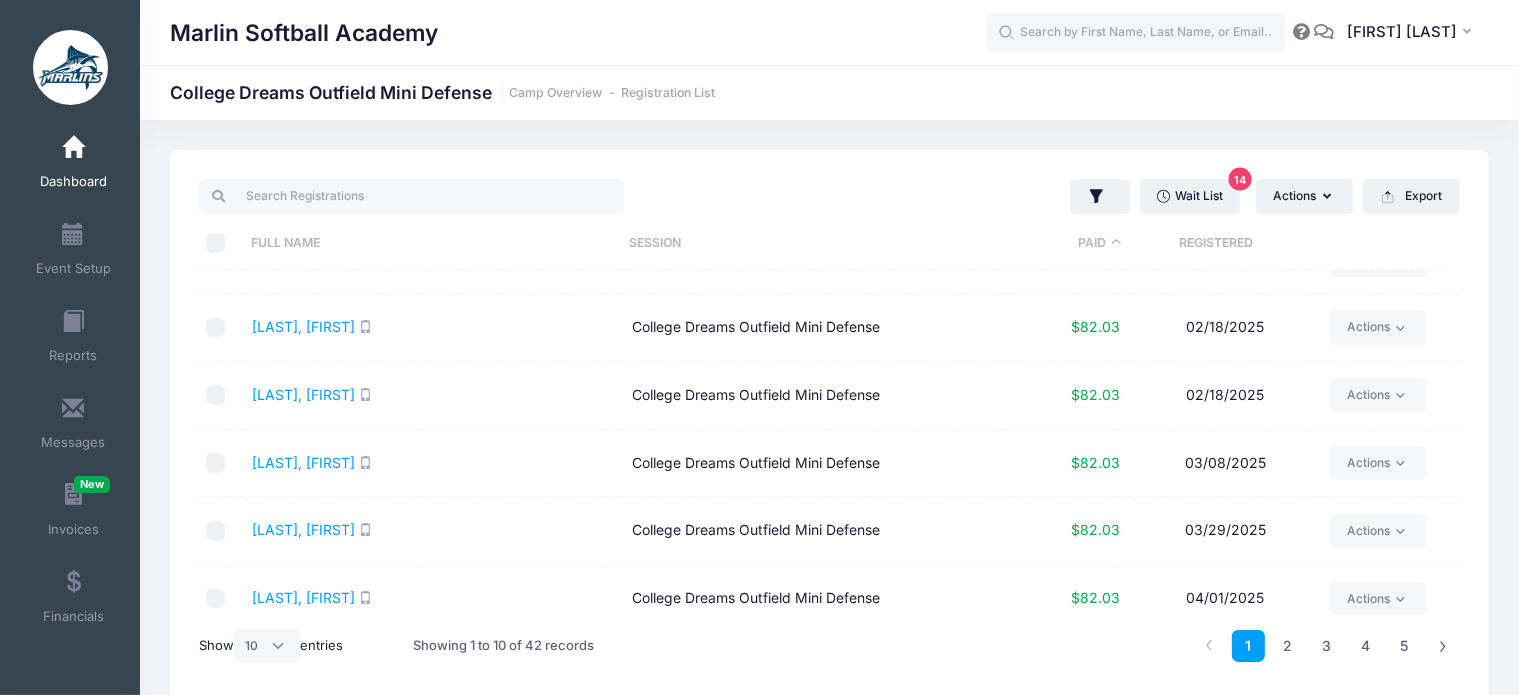 scroll, scrollTop: 330, scrollLeft: 0, axis: vertical 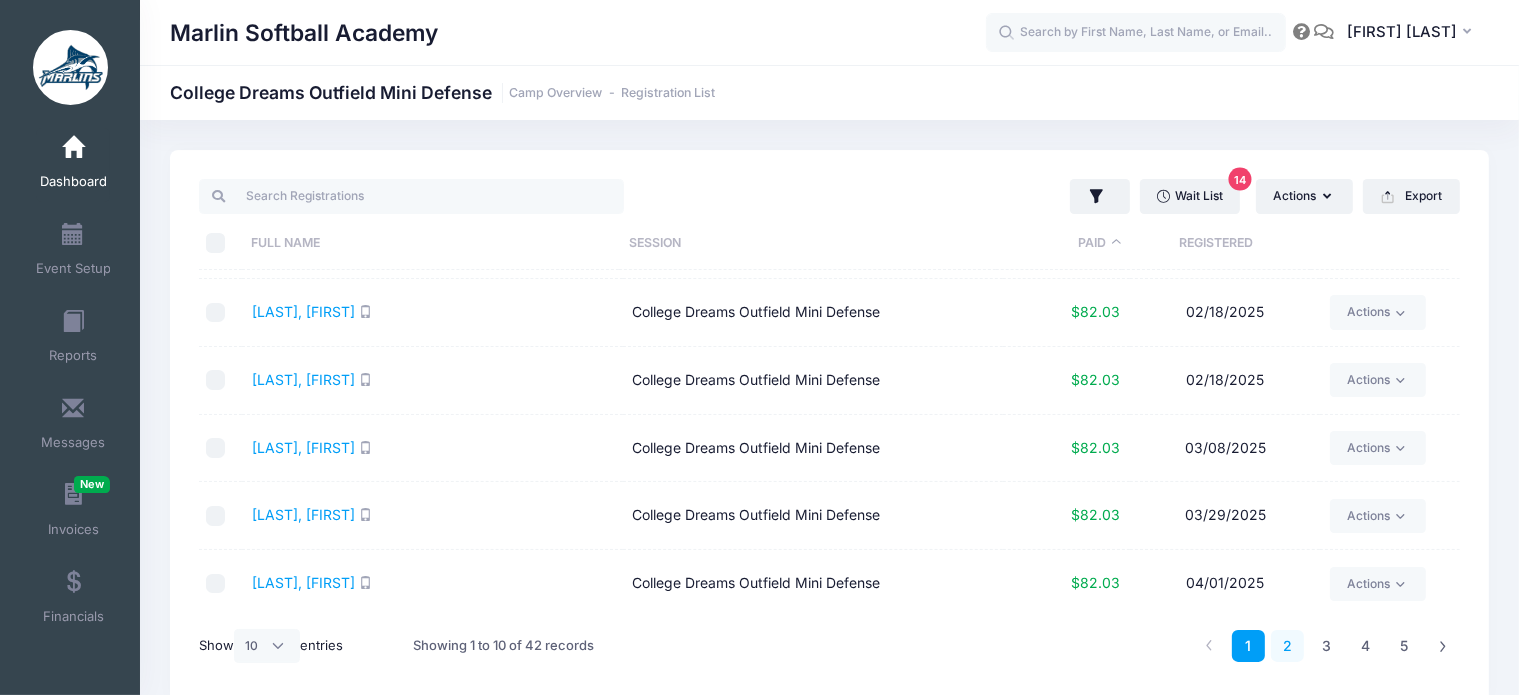 click on "2" at bounding box center [1287, 646] 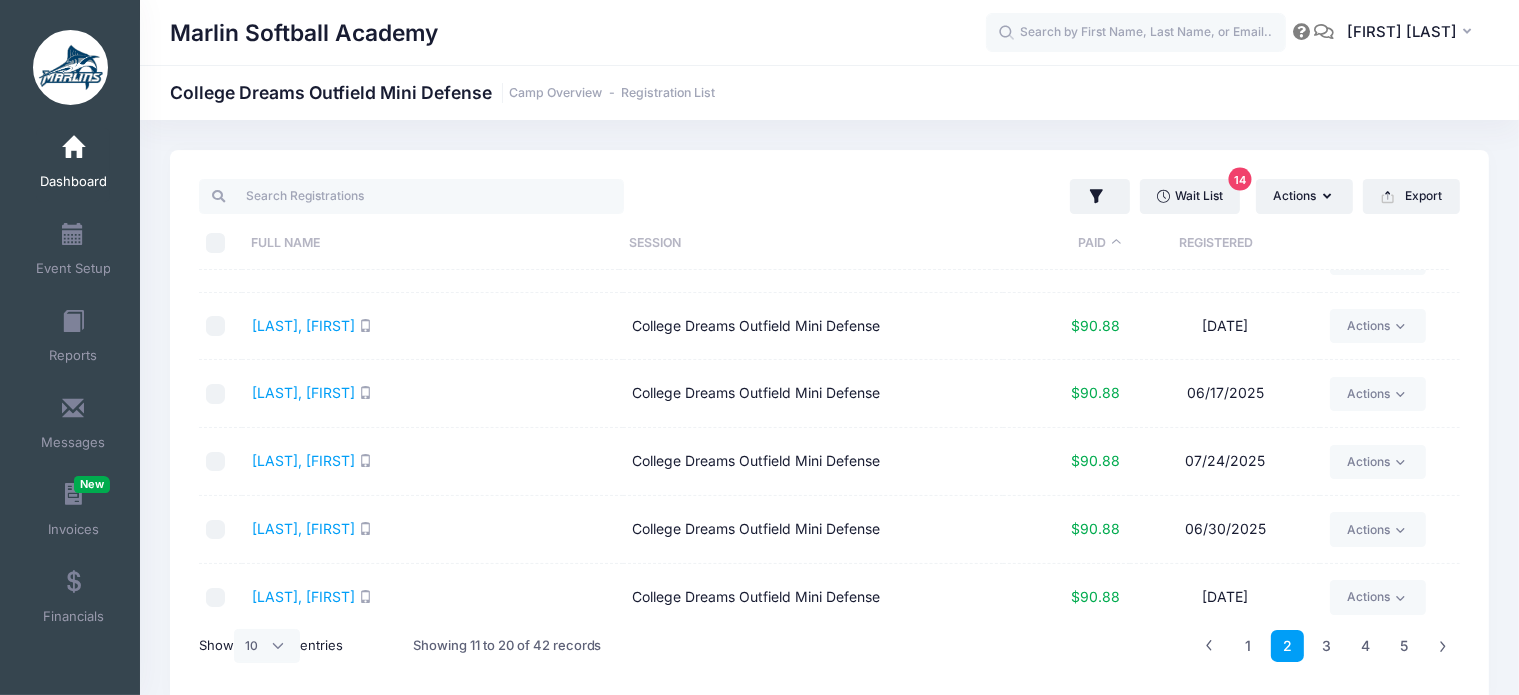 scroll, scrollTop: 0, scrollLeft: 0, axis: both 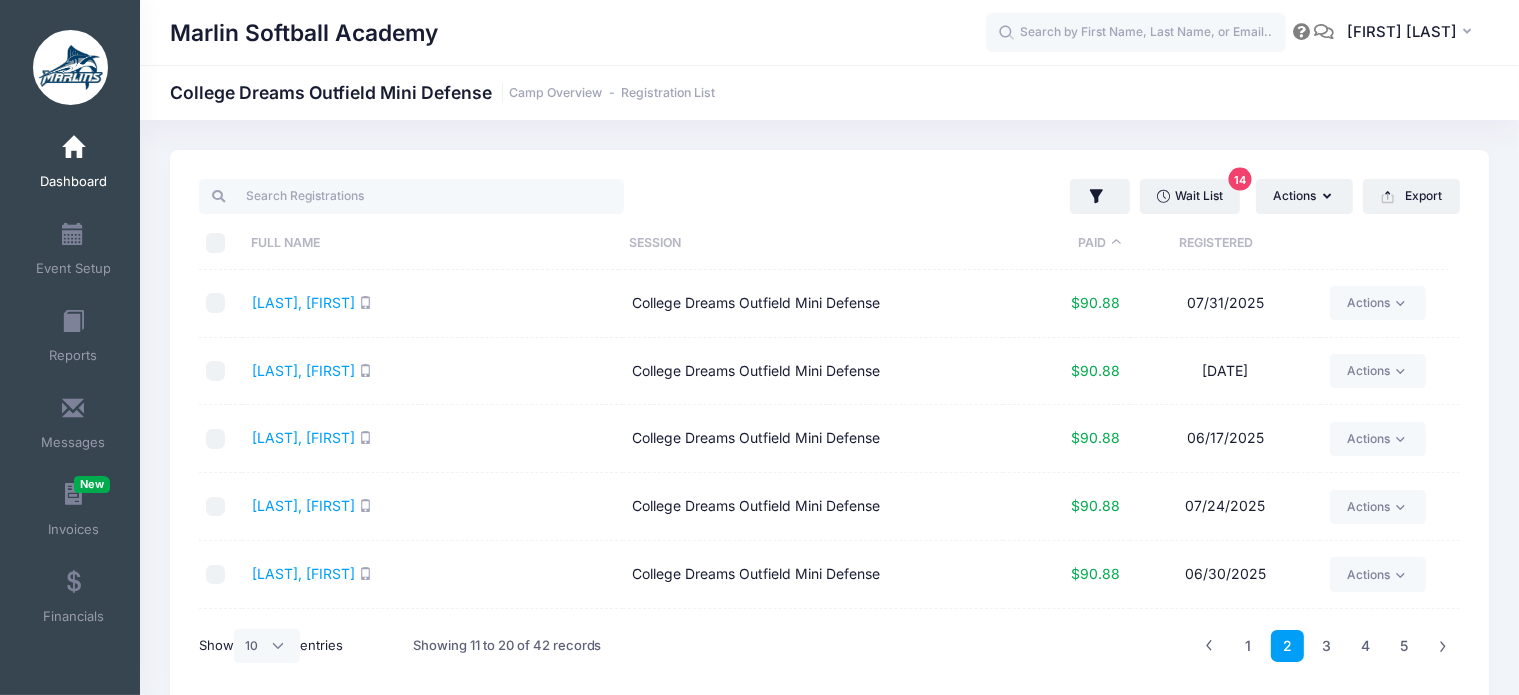 click at bounding box center (73, 148) 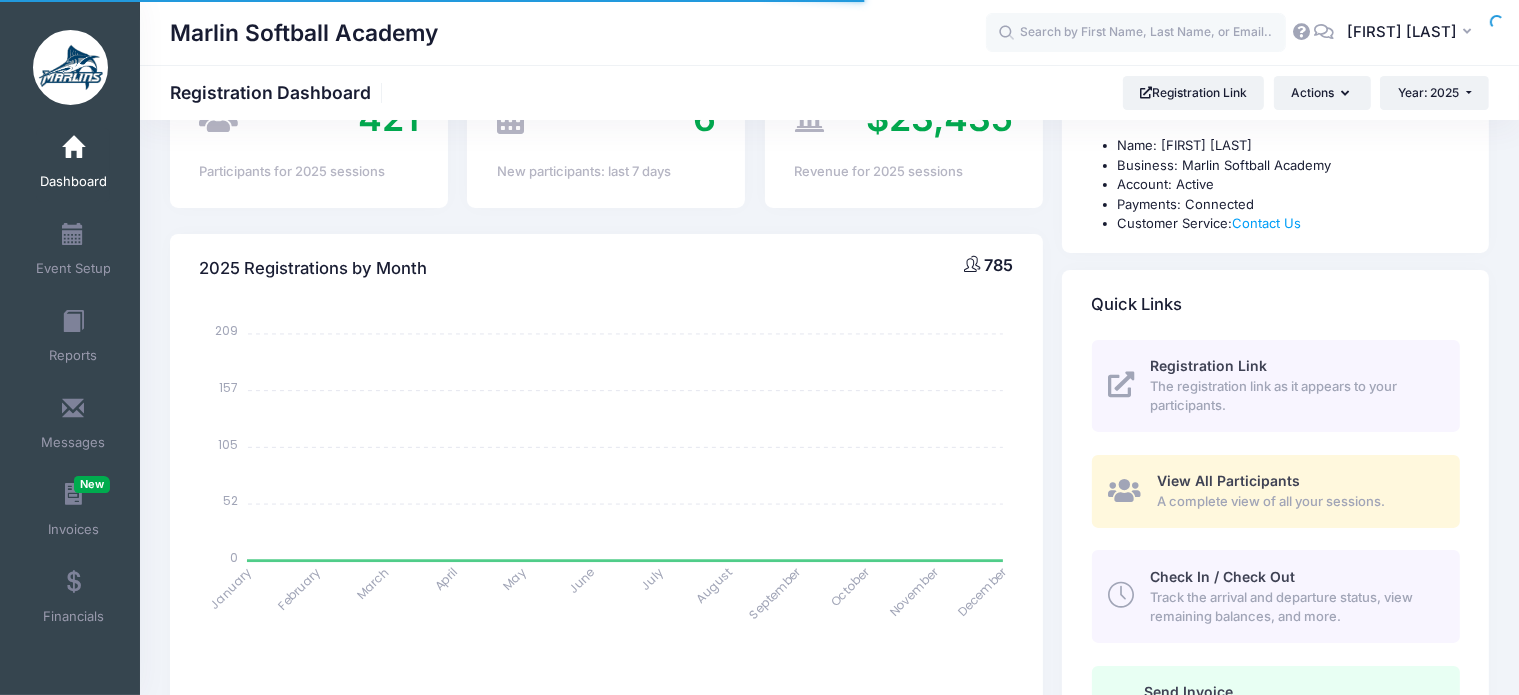 scroll, scrollTop: 700, scrollLeft: 0, axis: vertical 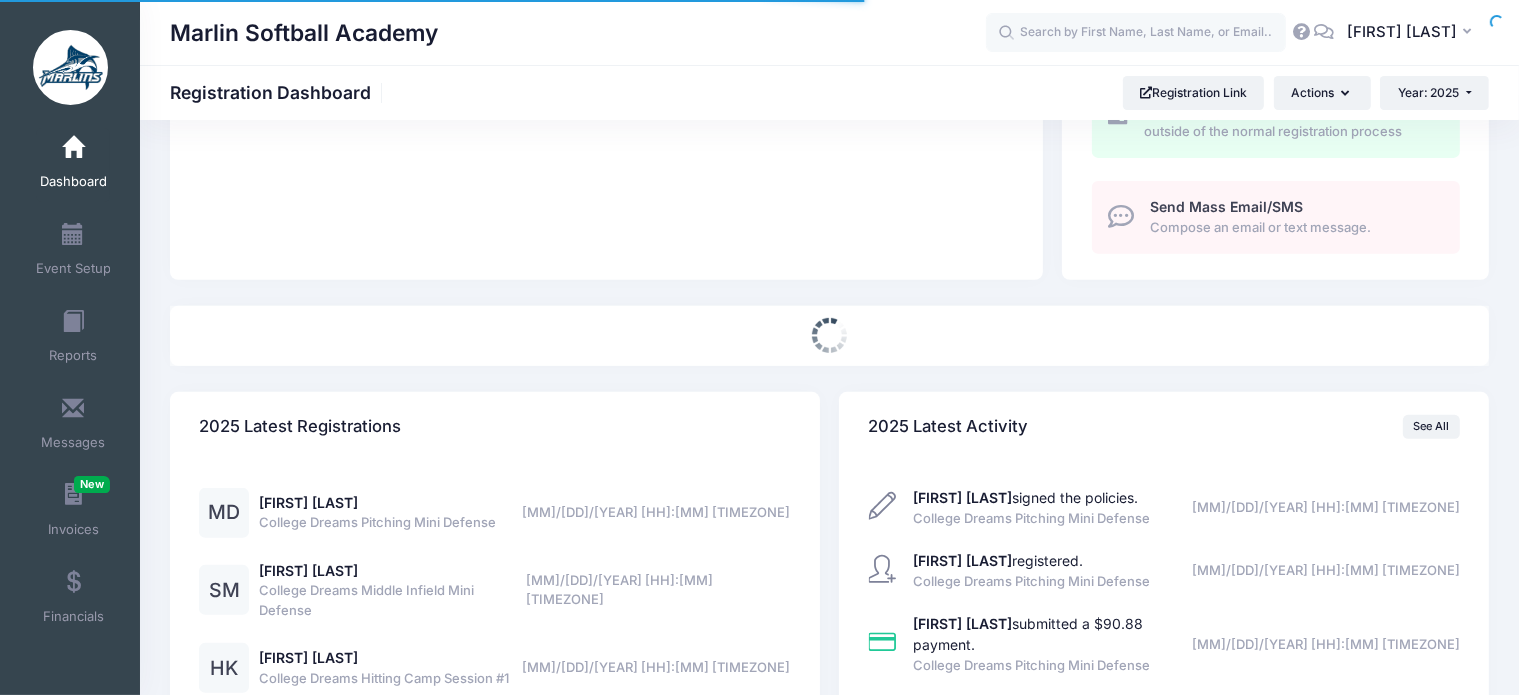 select 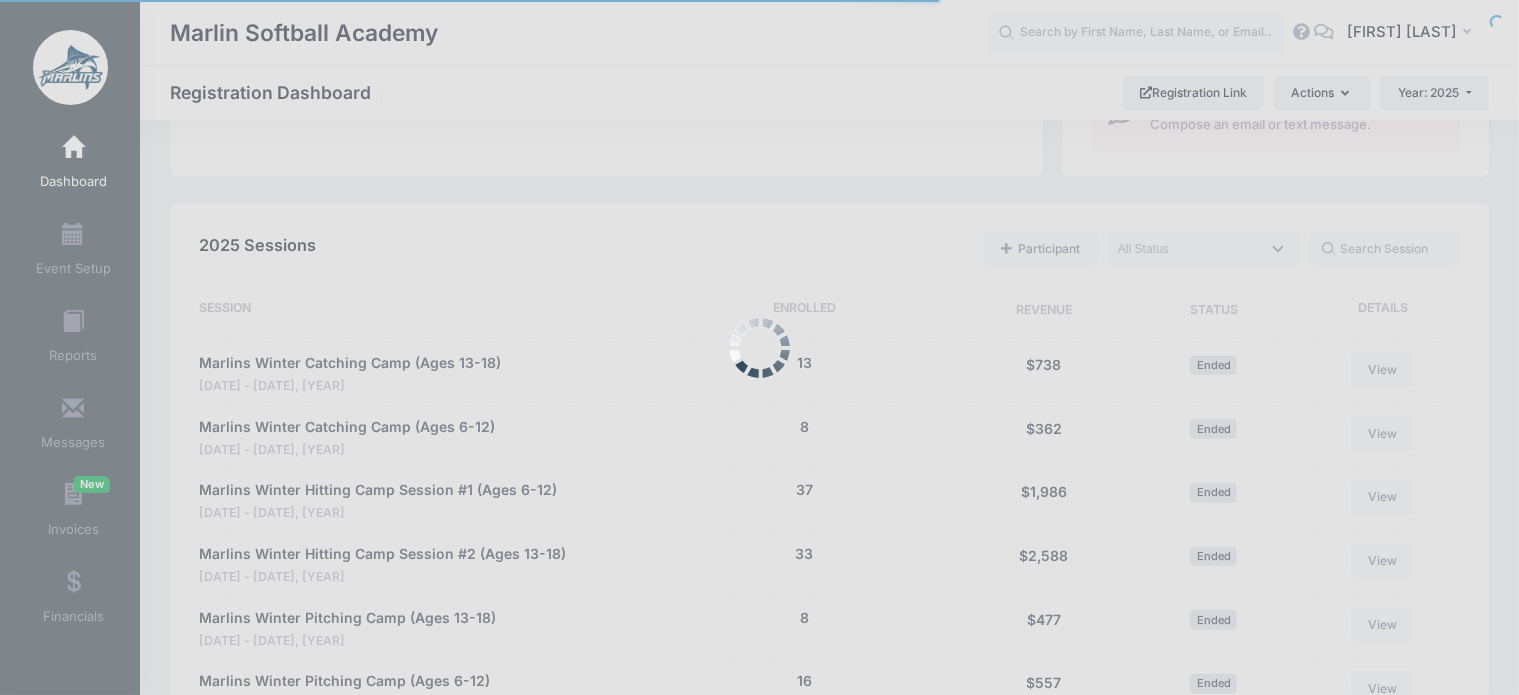 scroll, scrollTop: 0, scrollLeft: 0, axis: both 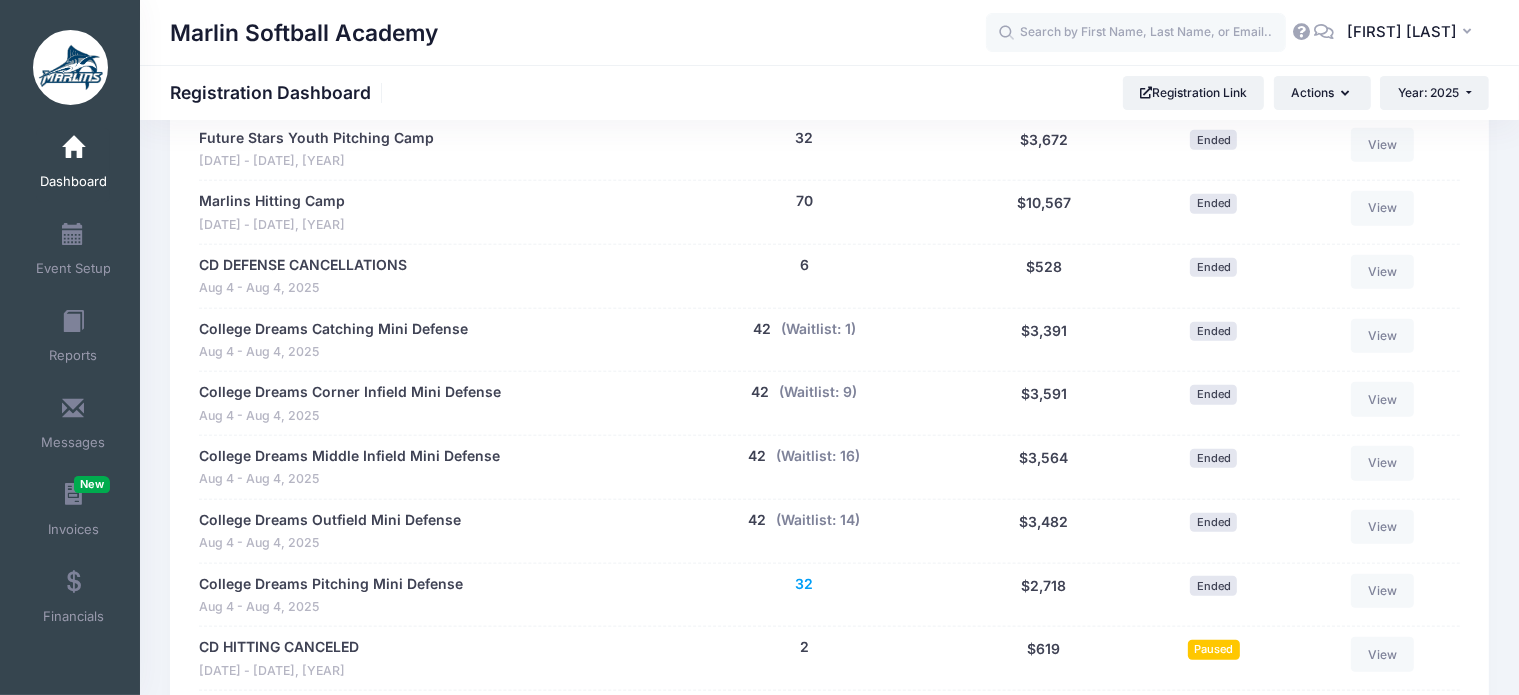 click on "32" at bounding box center (804, 584) 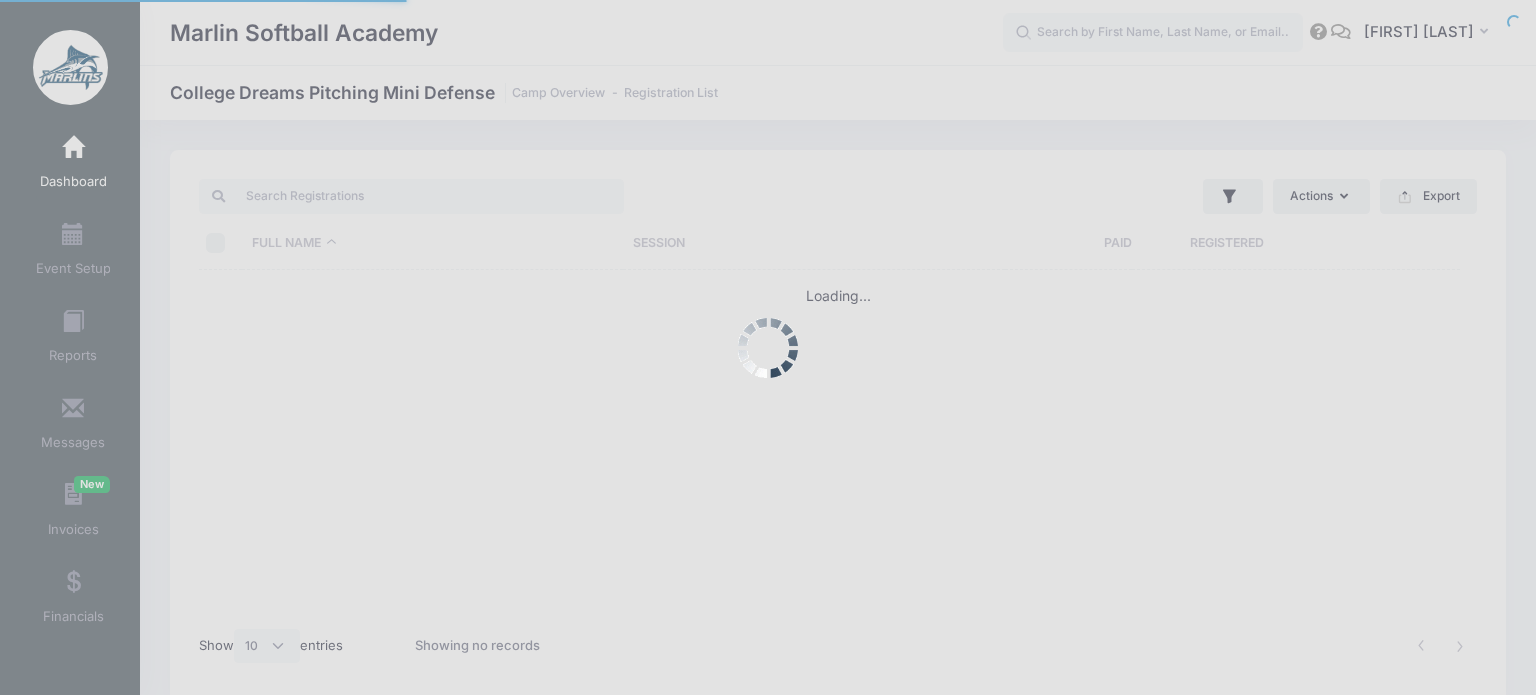 select on "10" 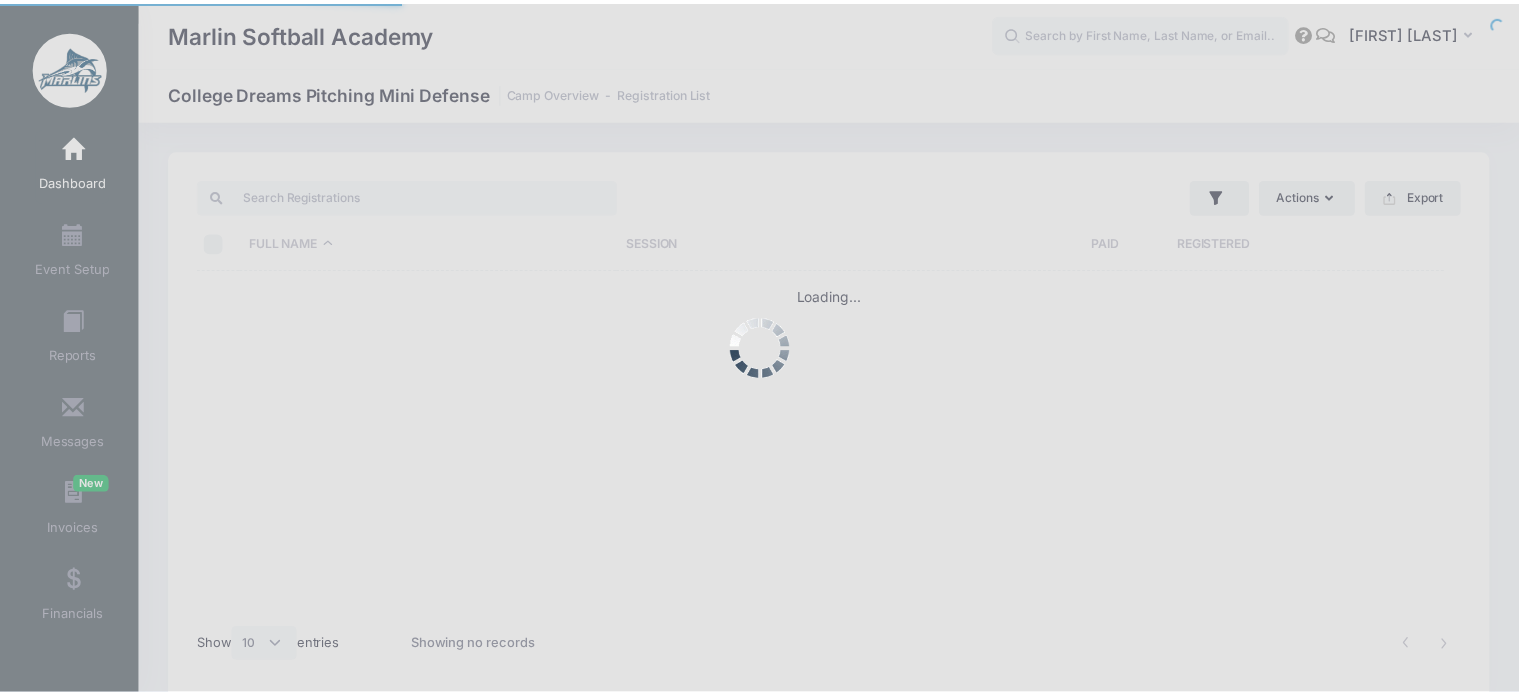 scroll, scrollTop: 0, scrollLeft: 0, axis: both 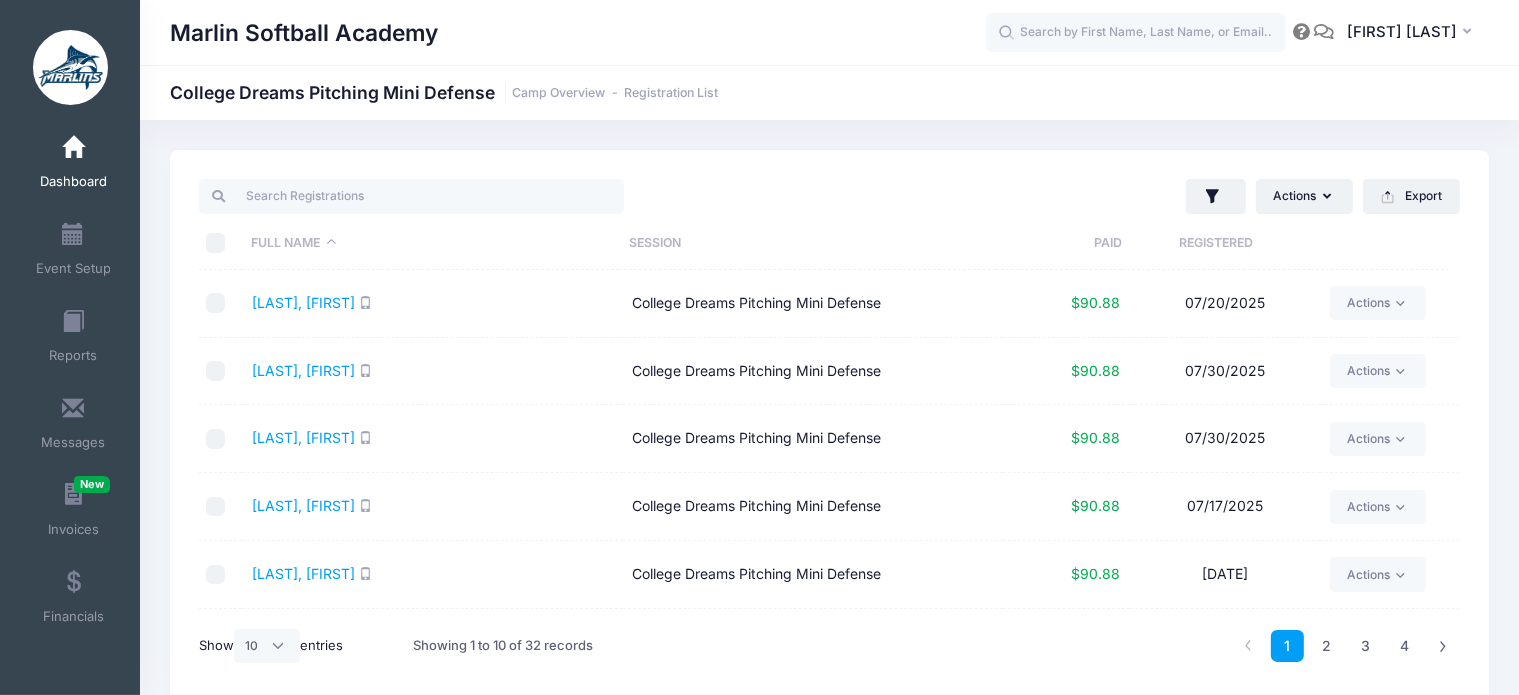 click on "Paid" at bounding box center [1059, 243] 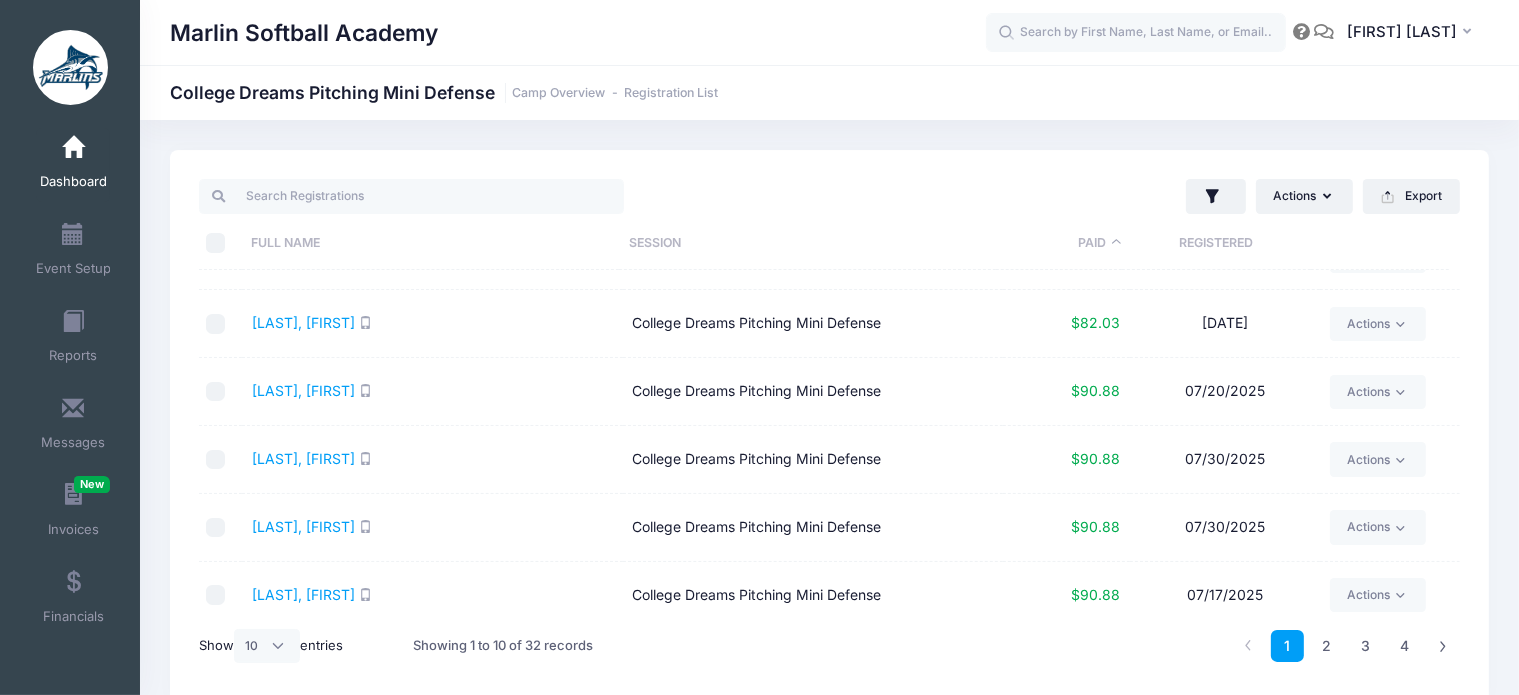 scroll, scrollTop: 95, scrollLeft: 0, axis: vertical 